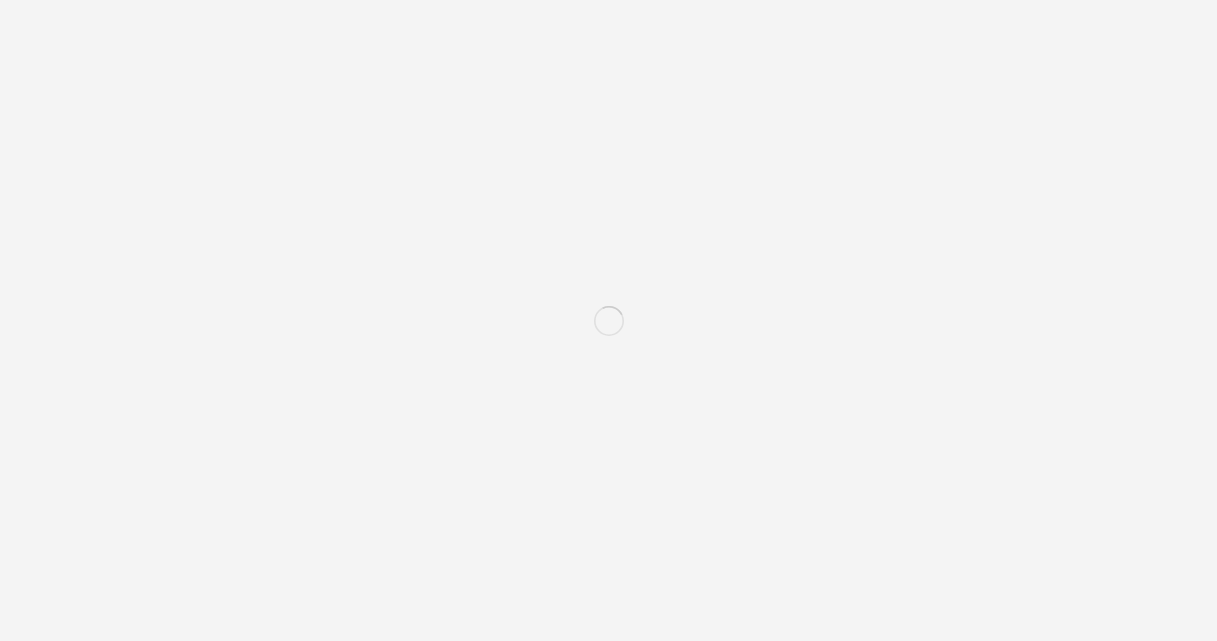 scroll, scrollTop: 0, scrollLeft: 0, axis: both 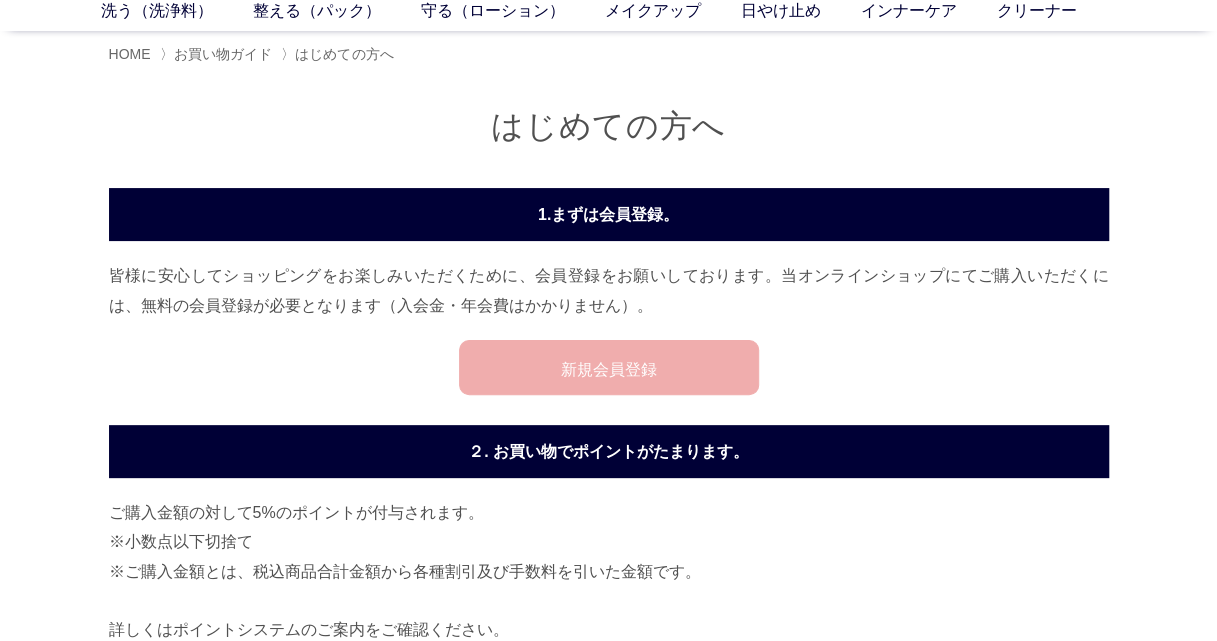 click on "新規会員登録" at bounding box center (609, 367) 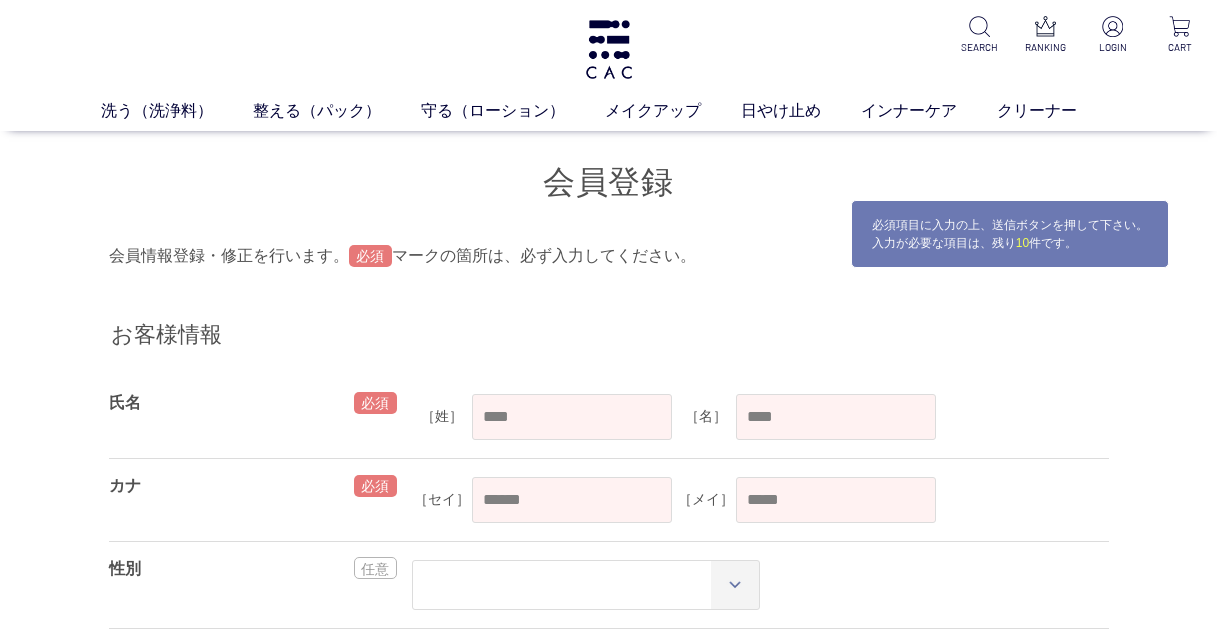 scroll, scrollTop: 0, scrollLeft: 0, axis: both 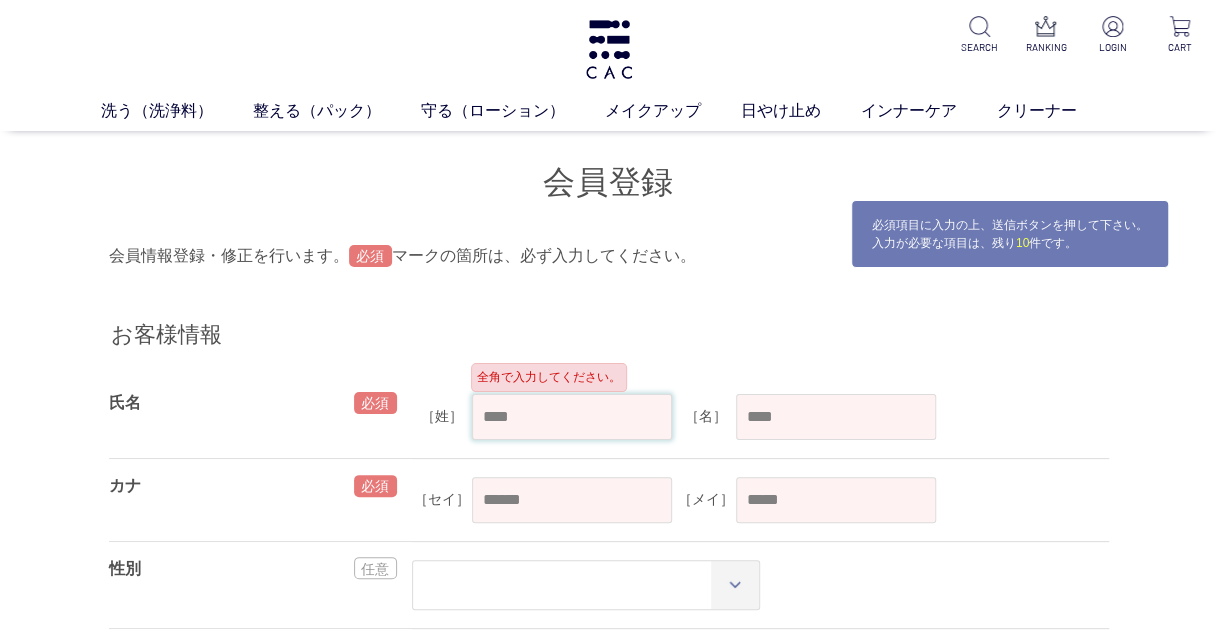 click at bounding box center (572, 417) 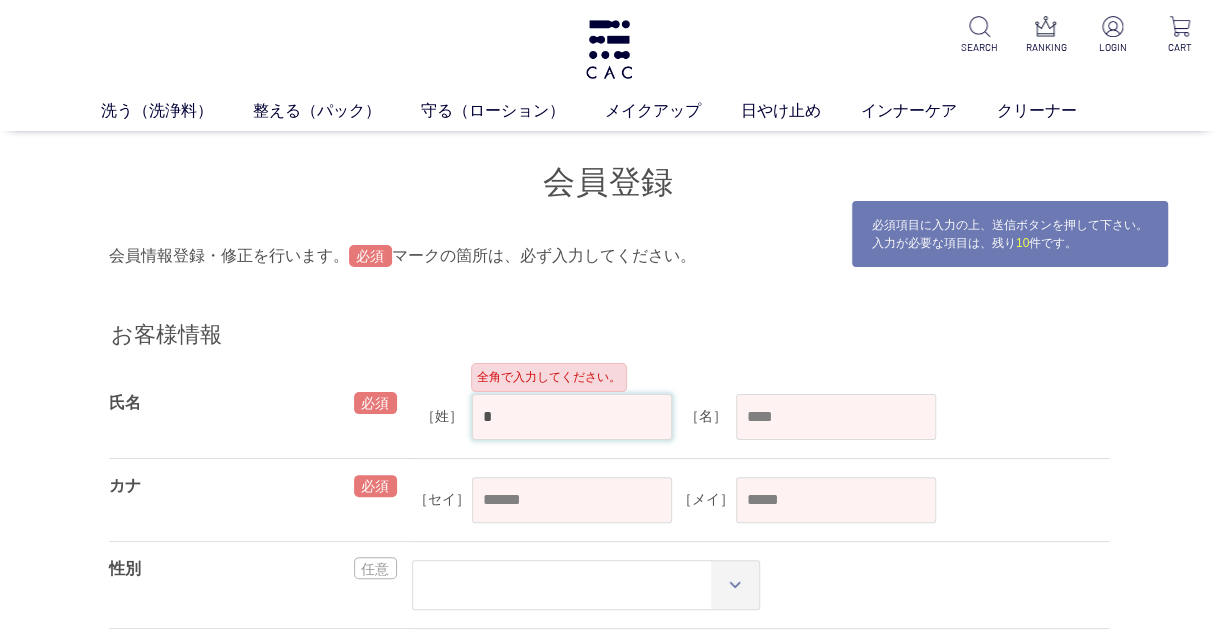 type on "*" 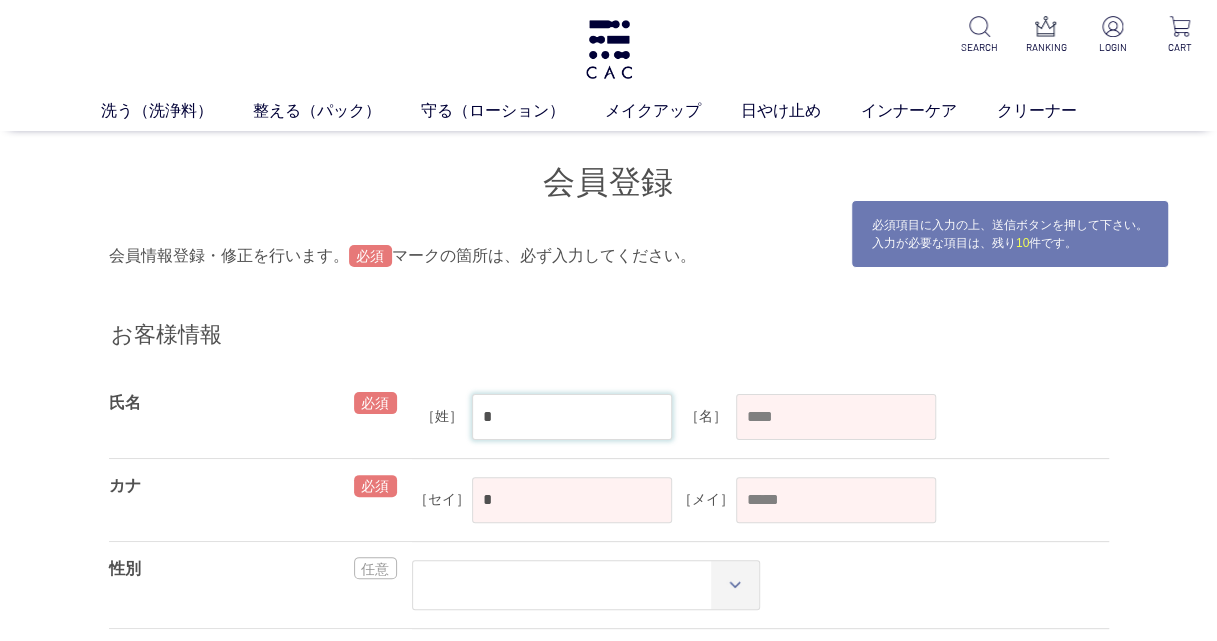 type on "**" 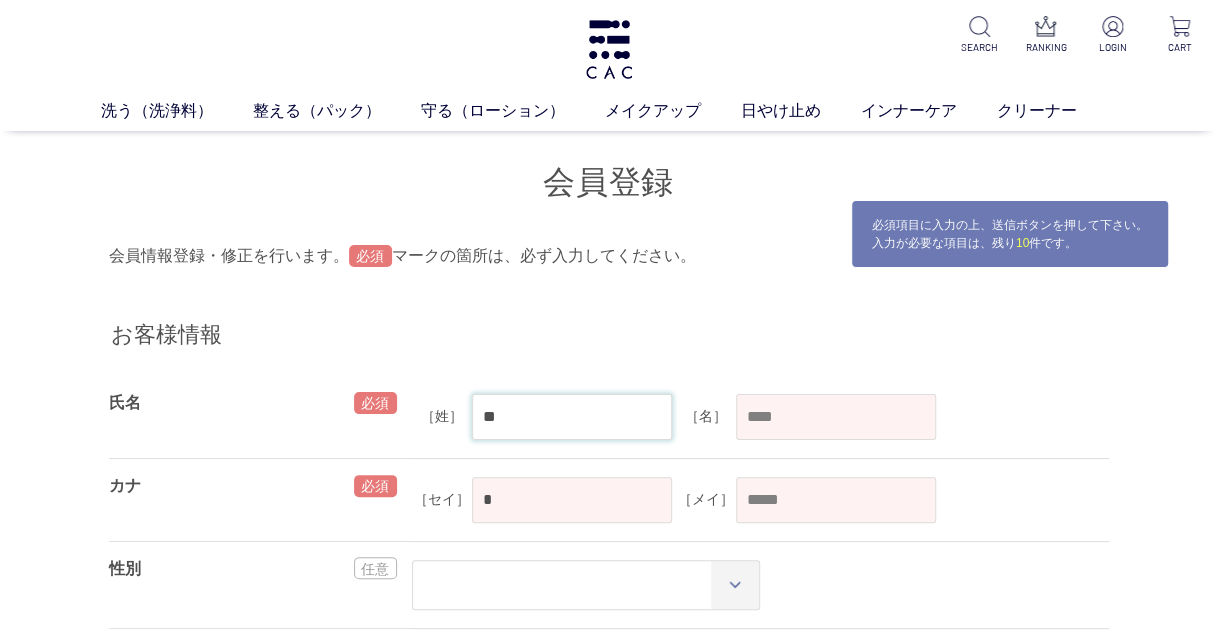 type on "**" 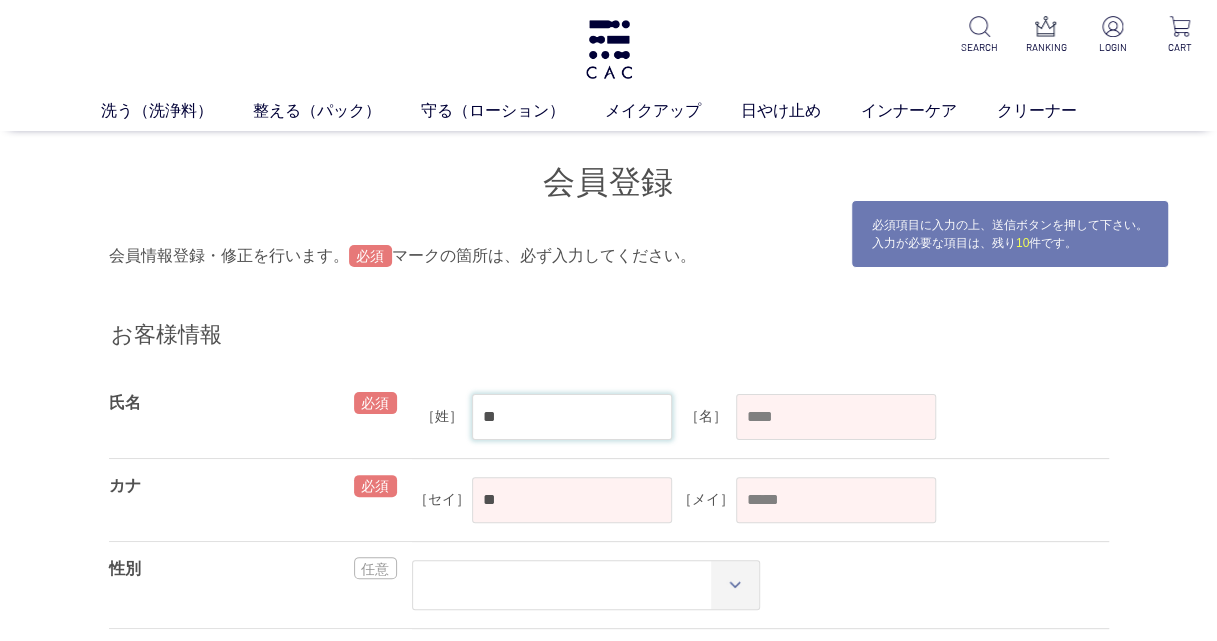 type on "**" 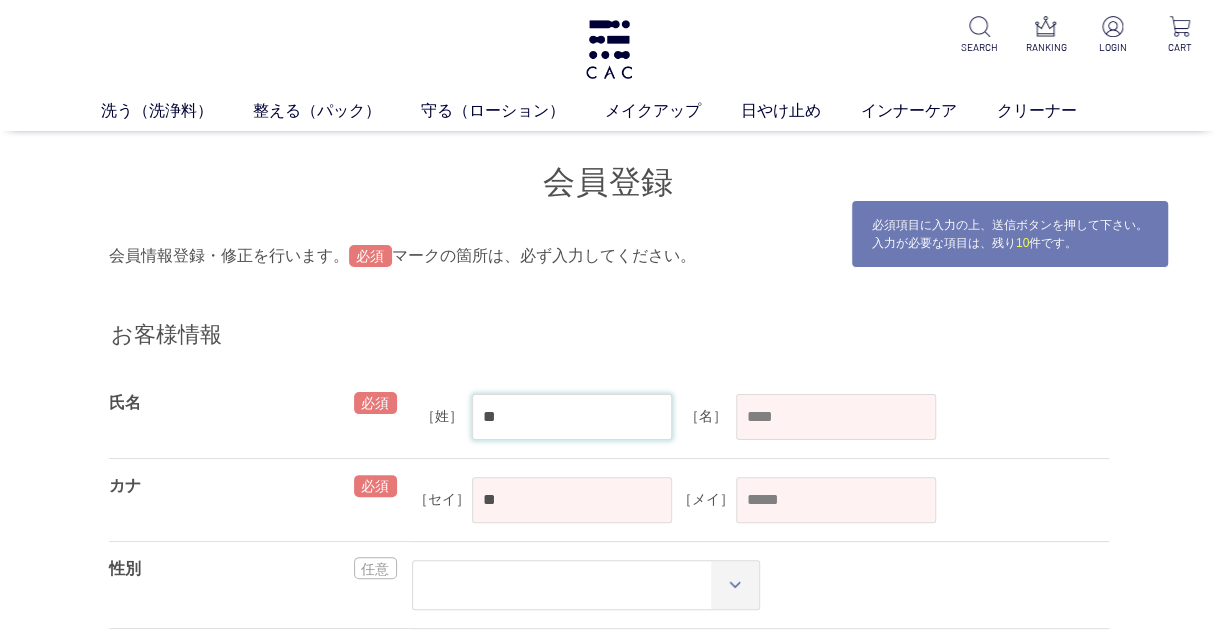 type on "**" 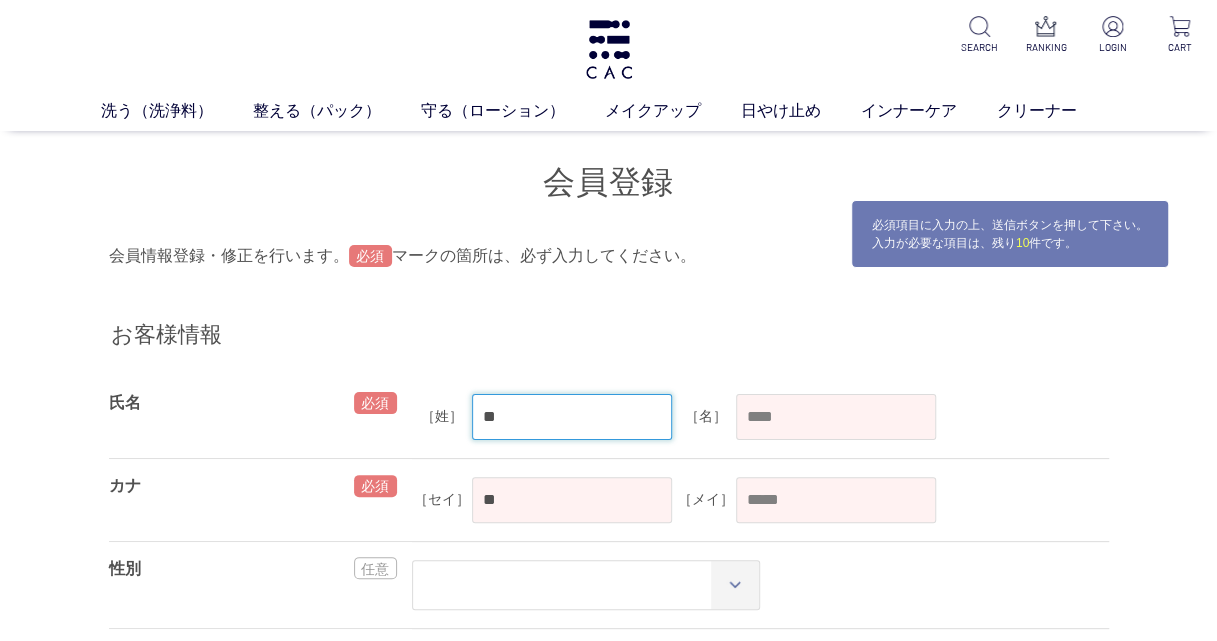 type on "**" 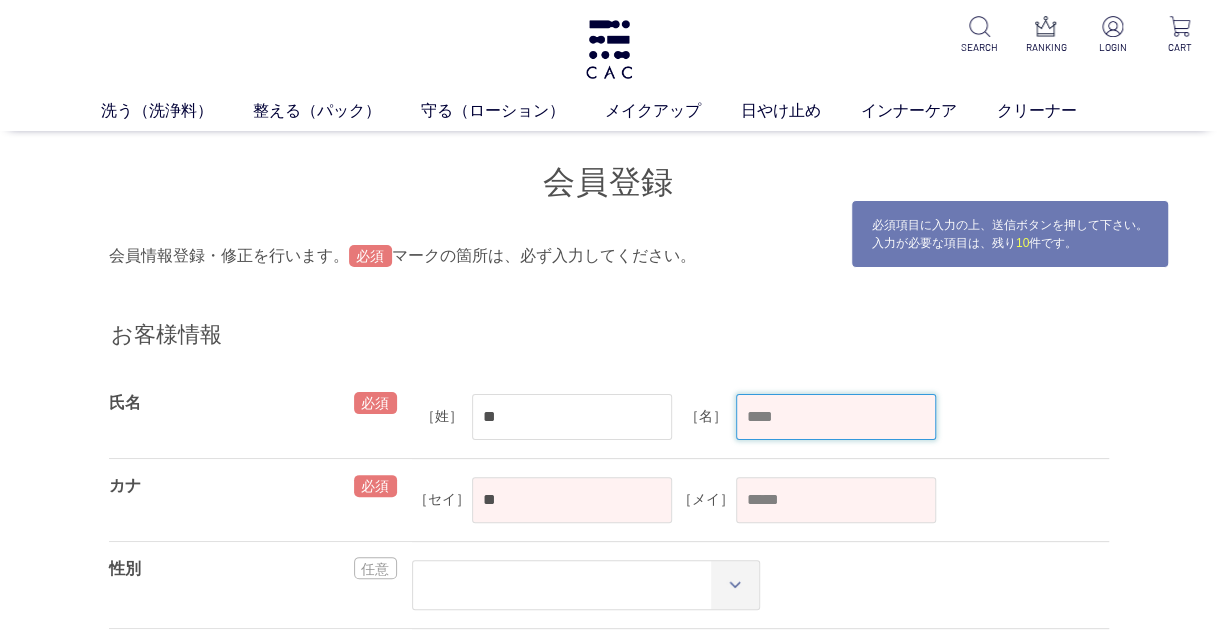 click on "［名］ OK" at bounding box center [806, 415] 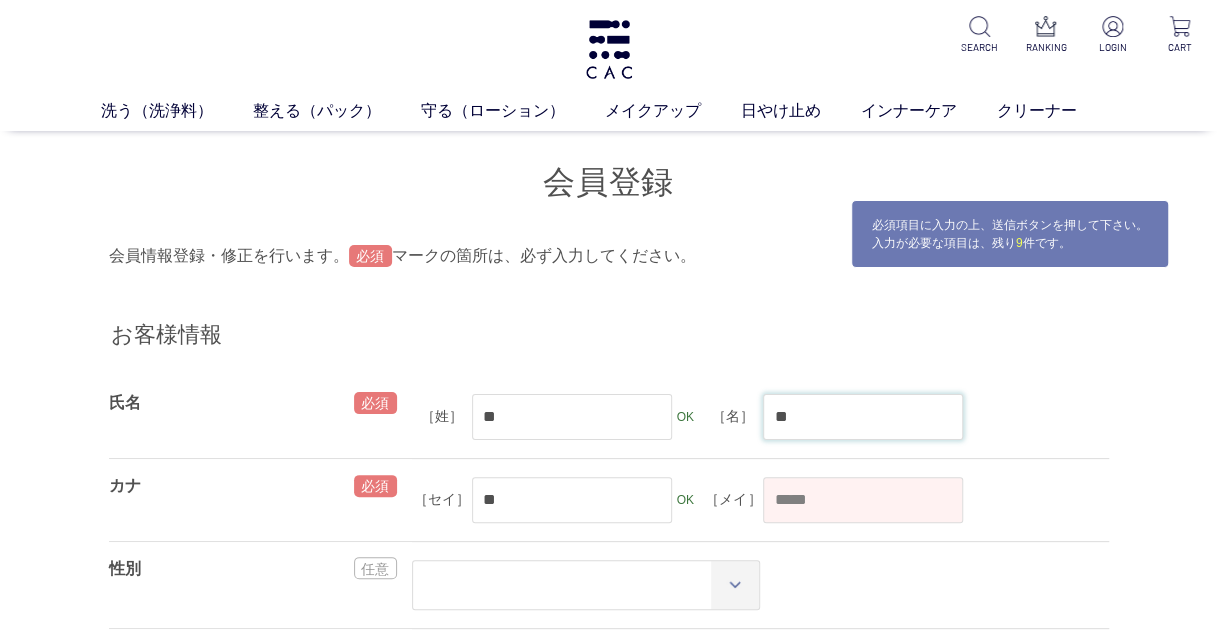 type on "*" 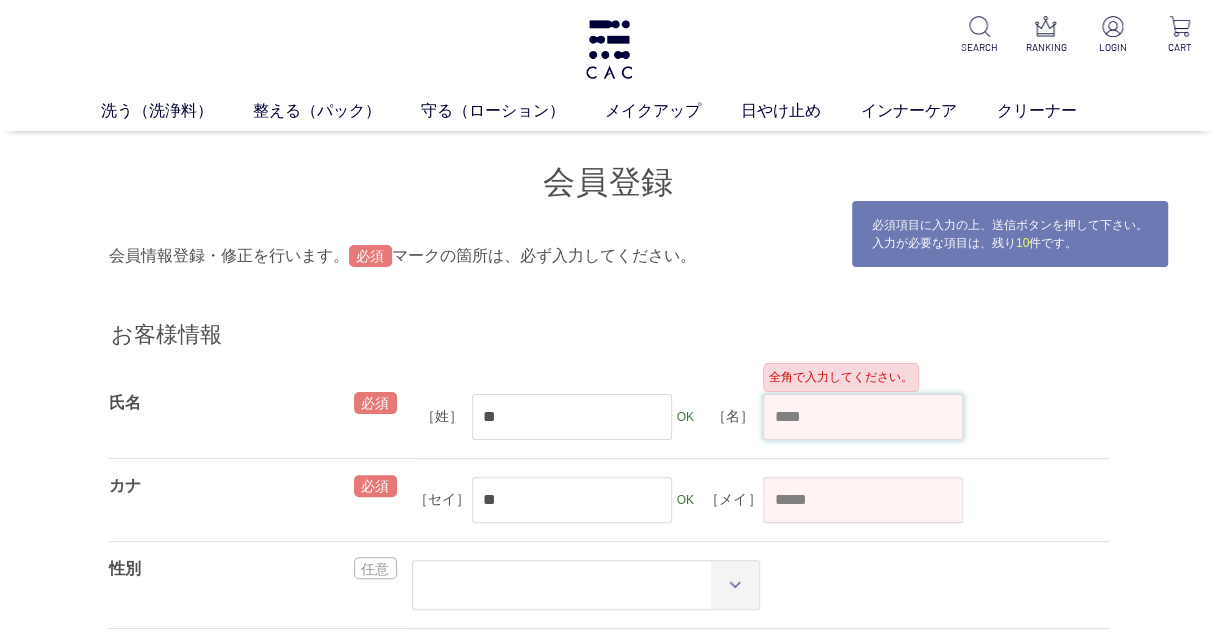 type on "*" 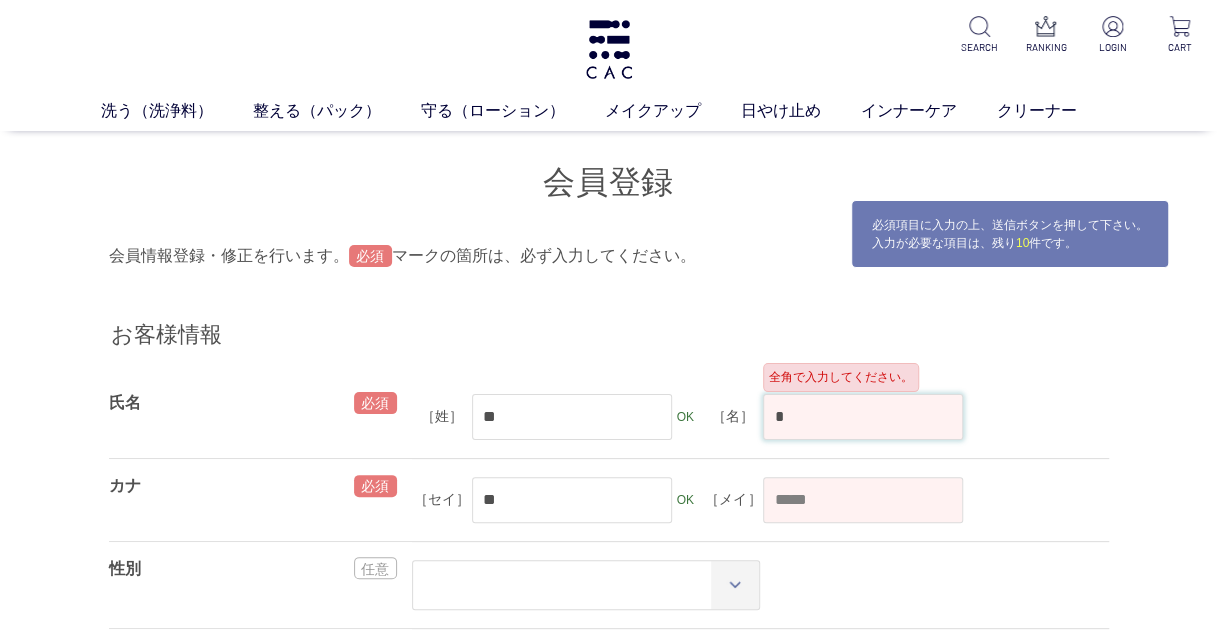 type on "*" 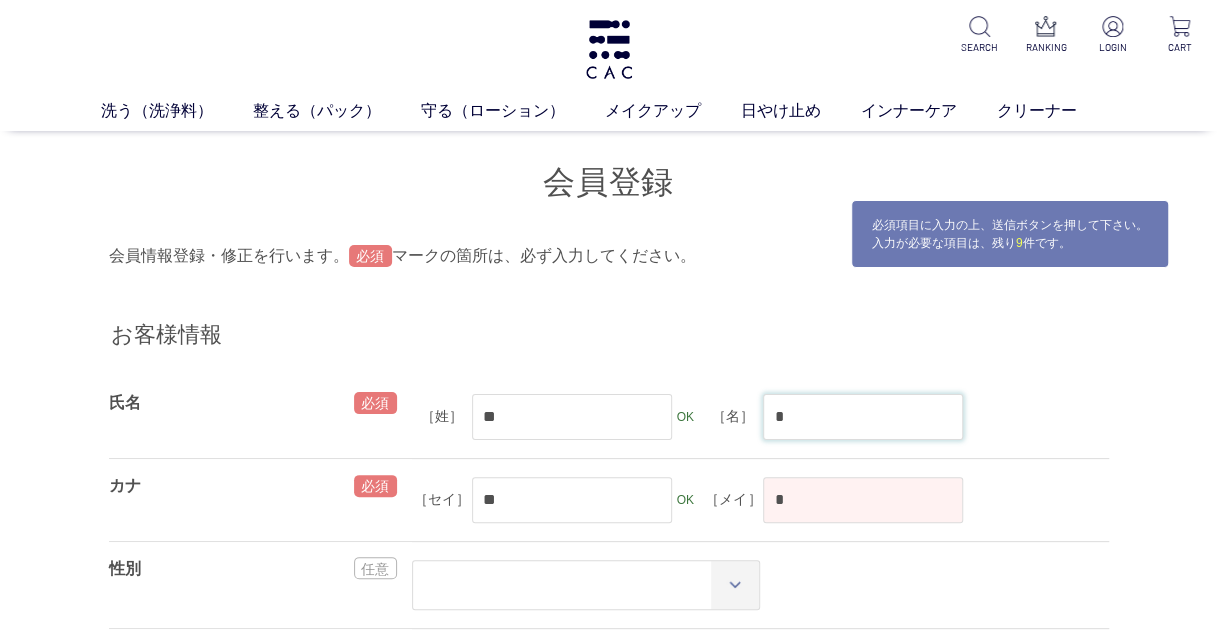 type on "*" 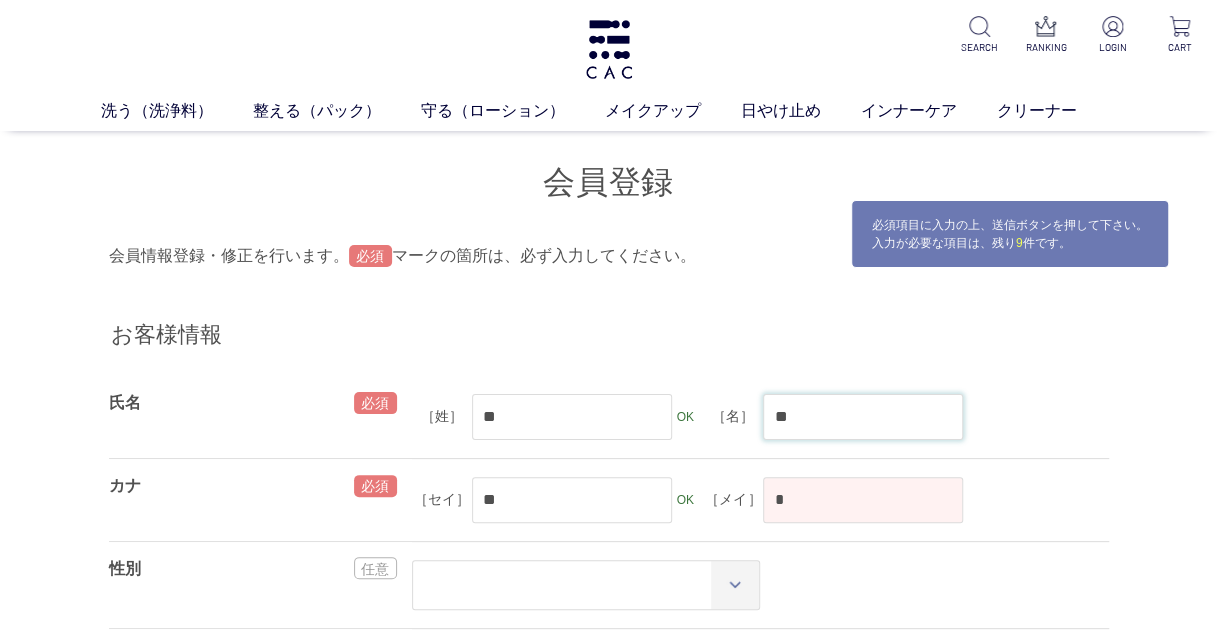 type on "**" 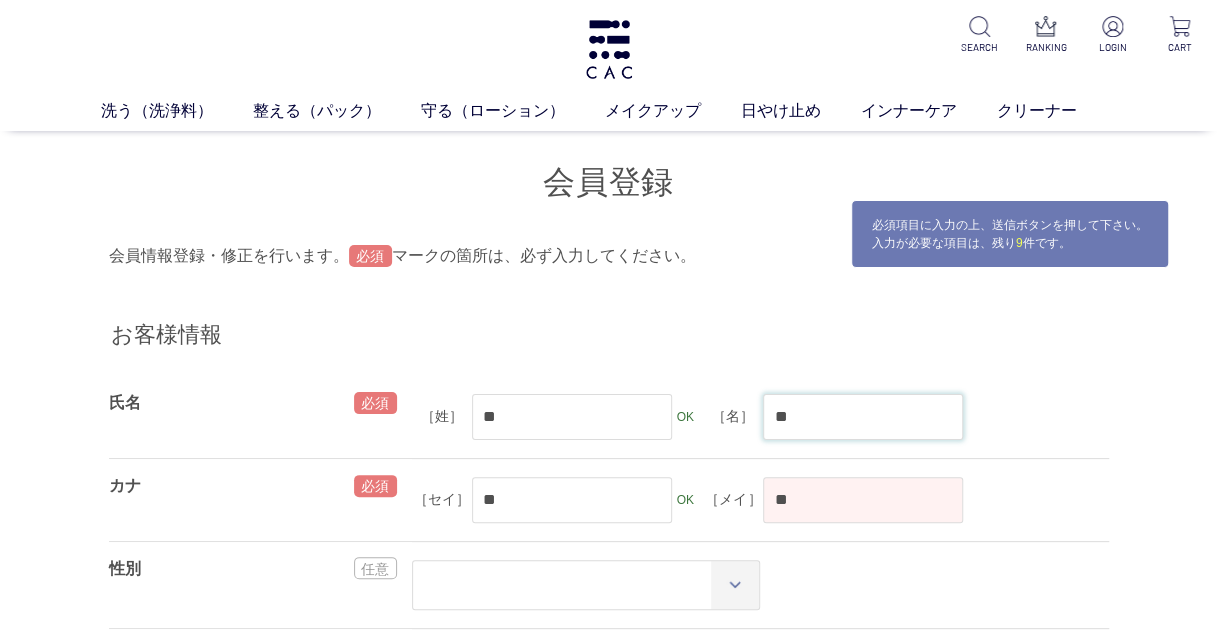 type on "***" 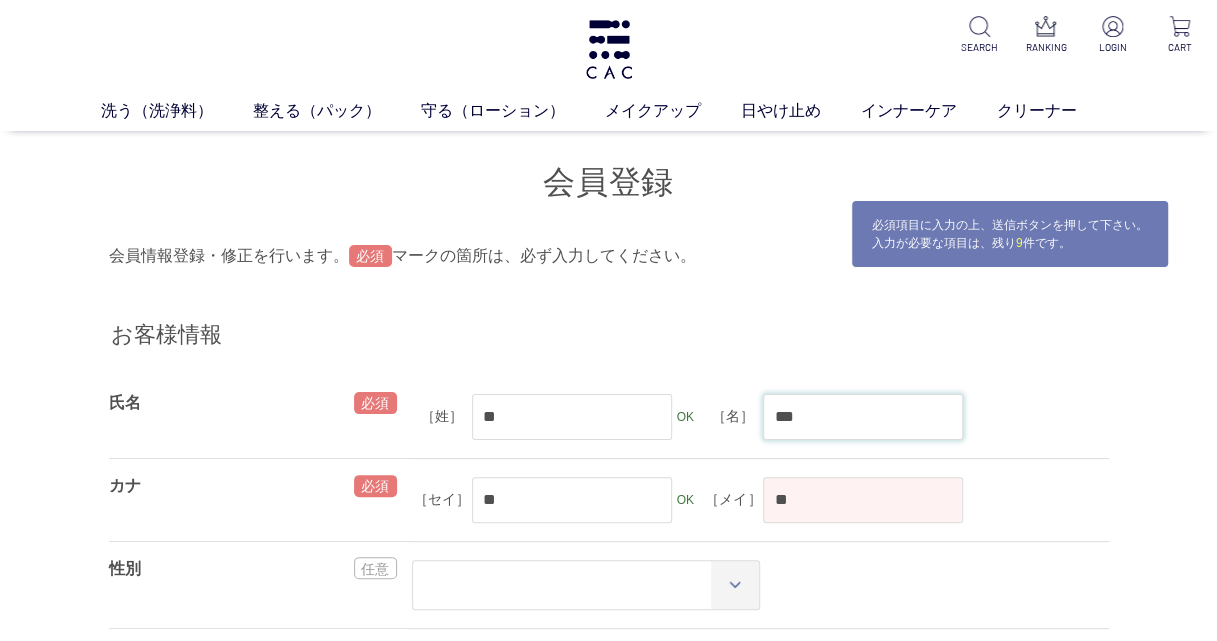 type on "***" 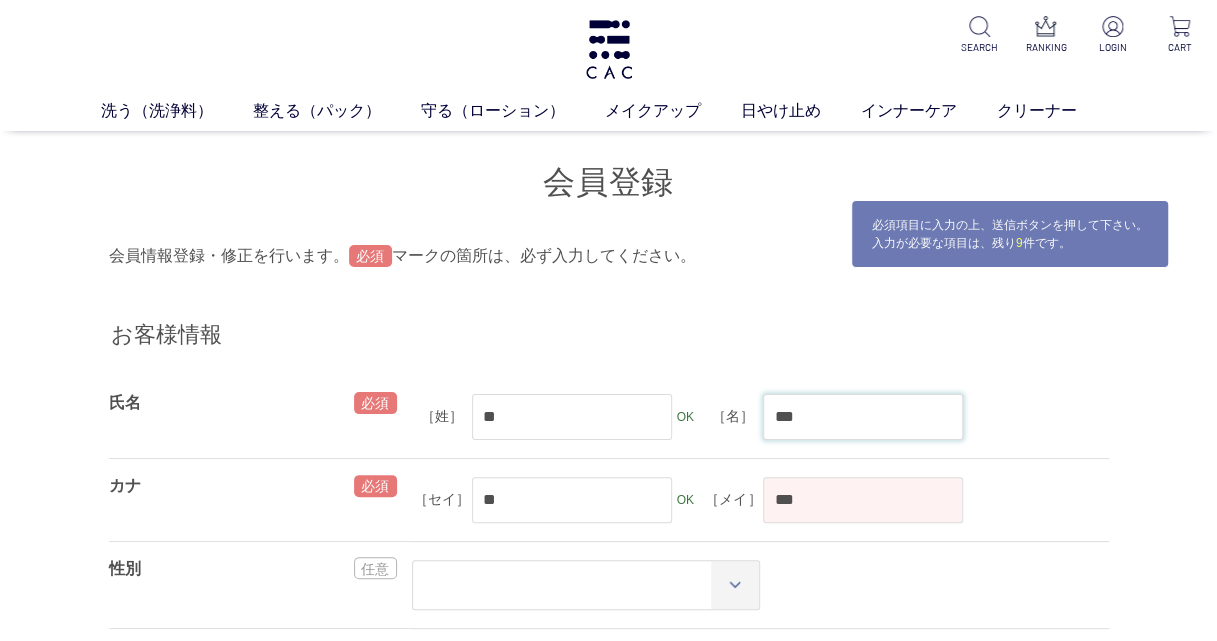 type on "****" 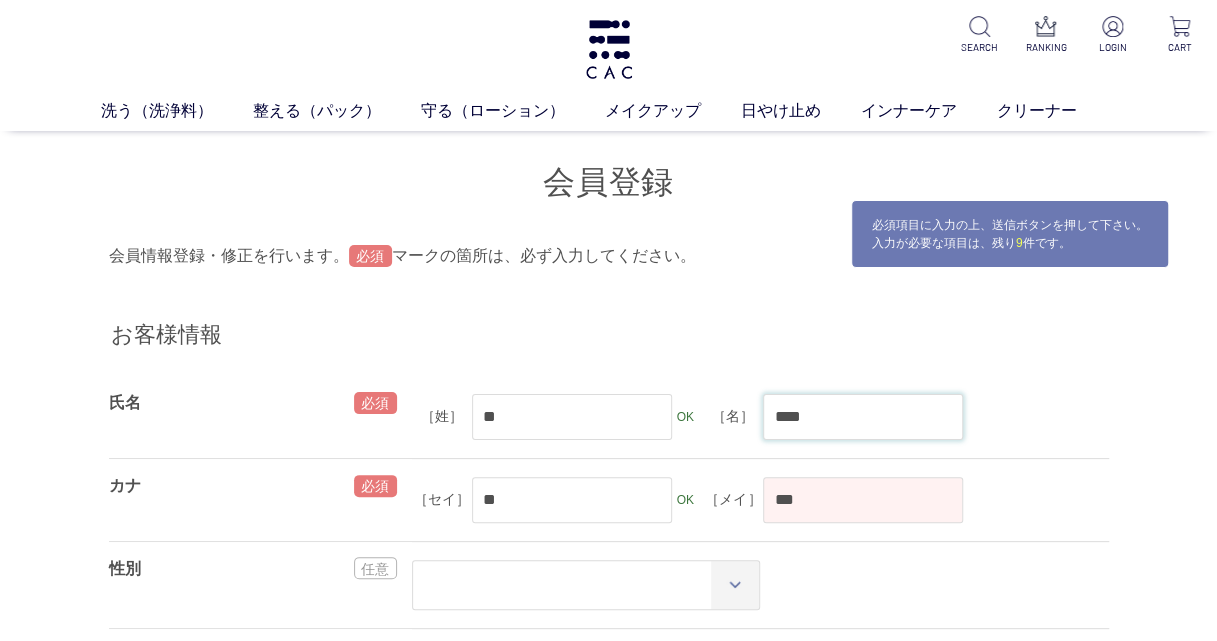 type on "****" 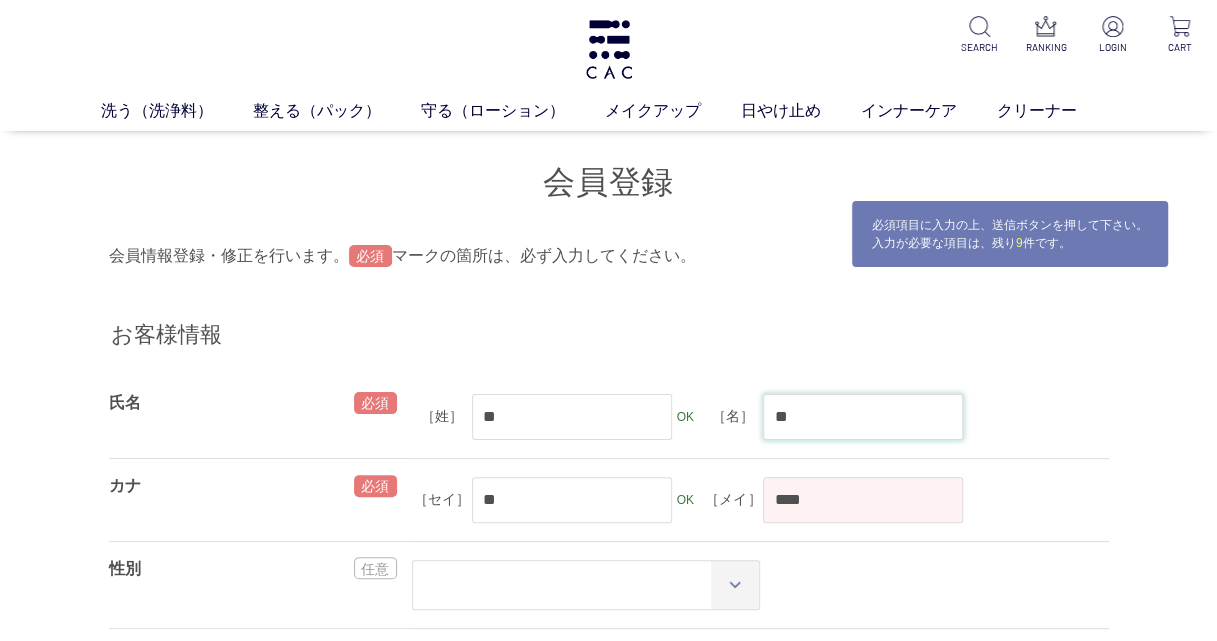type on "**" 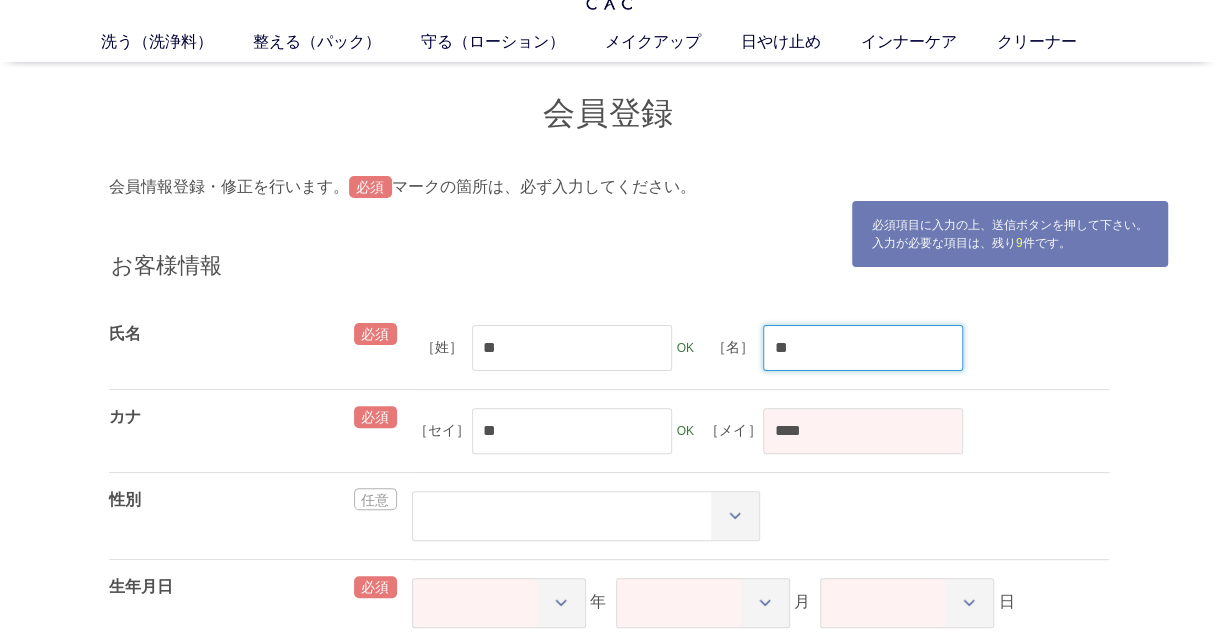 scroll, scrollTop: 200, scrollLeft: 0, axis: vertical 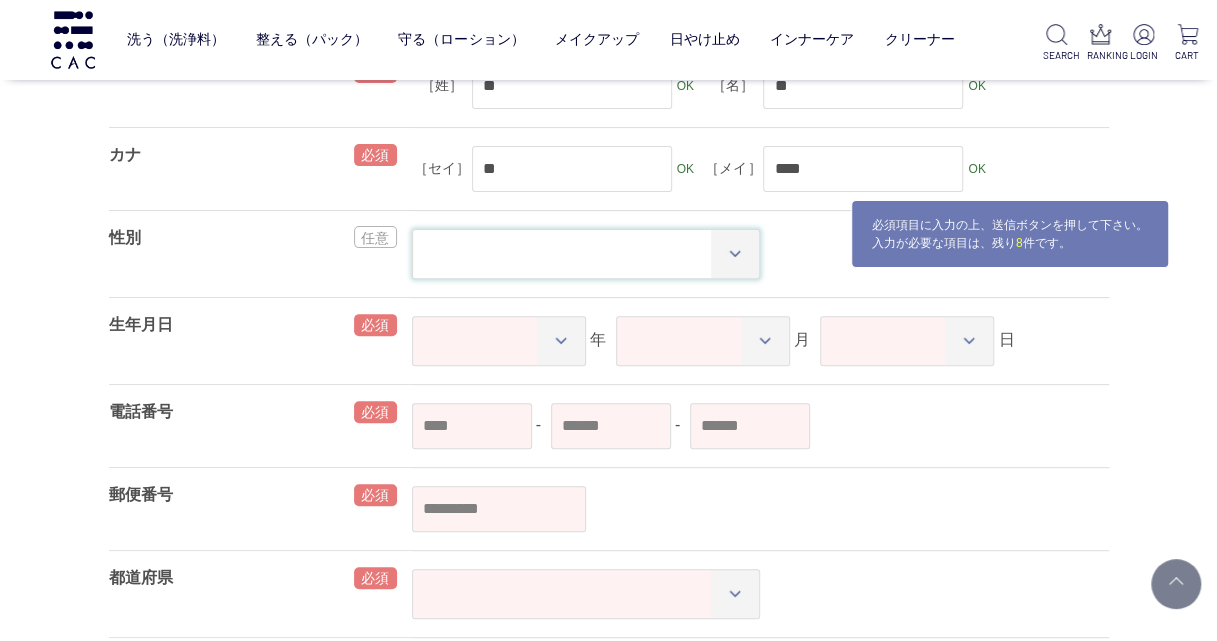 click on "** ** *****" at bounding box center (586, 254) 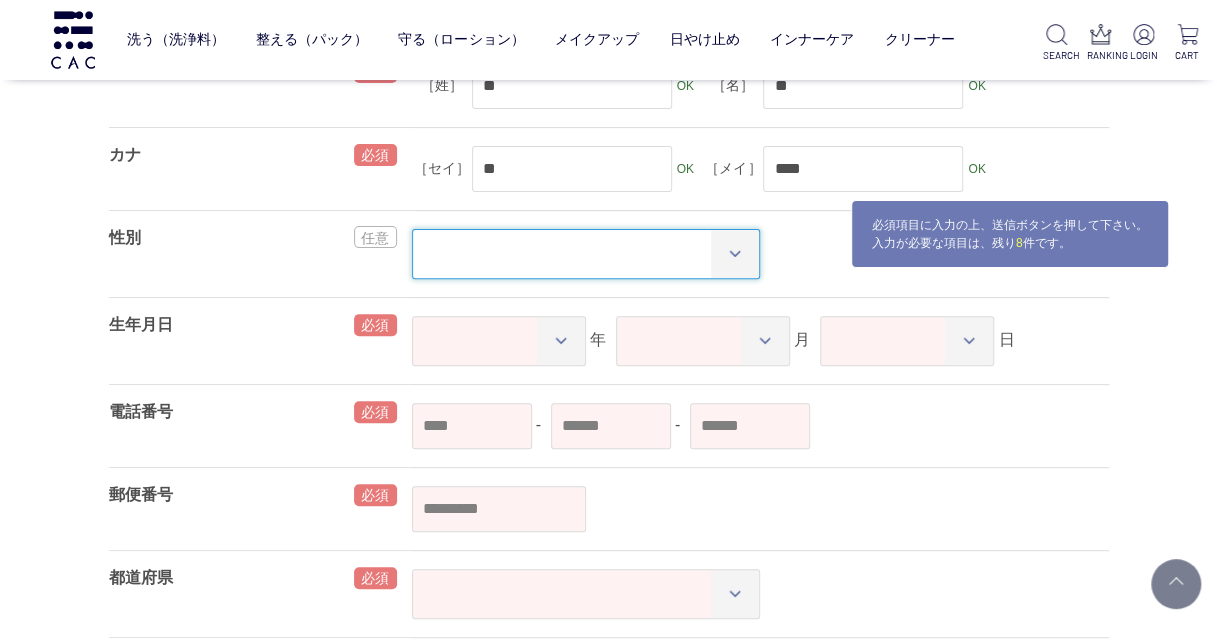 select on "*" 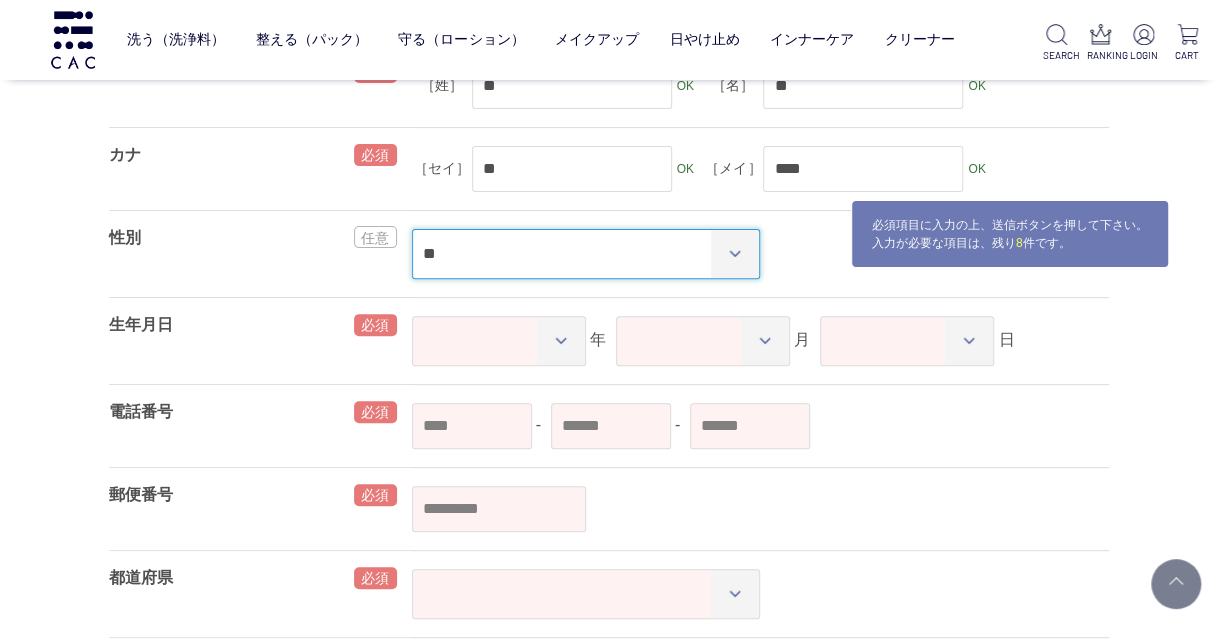 click on "** ** *****" at bounding box center (586, 254) 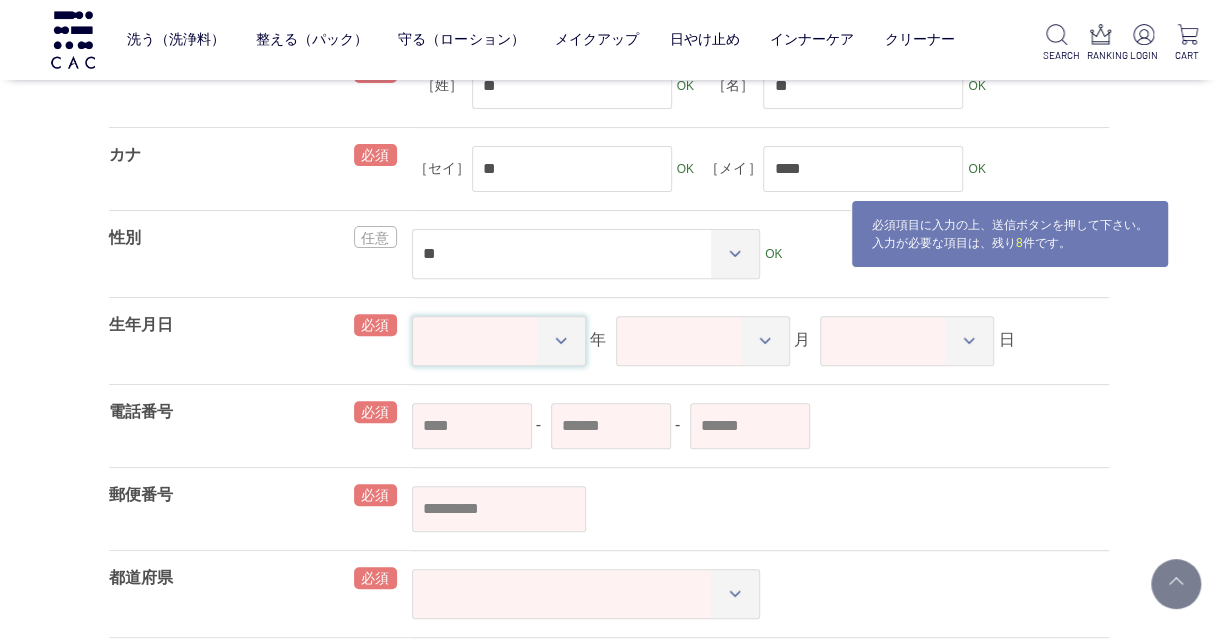 click on "**** **** **** **** **** **** **** **** **** **** **** **** **** **** **** **** **** **** **** **** **** **** **** **** **** **** **** **** **** **** **** **** **** **** **** **** **** **** **** **** **** **** **** **** **** **** **** **** **** **** **** **** **** **** **** **** **** **** **** **** **** **** **** **** **** **** **** **** **** **** **** **** **** **** **** **** **** **** **** **** **** **** **** **** **** **** **** **** **** **** **** **** **** **** **** **** **** **** **** **** **** **** **** **** **** **** **** **** **** **** **** **** **** **** ****" at bounding box center (499, 341) 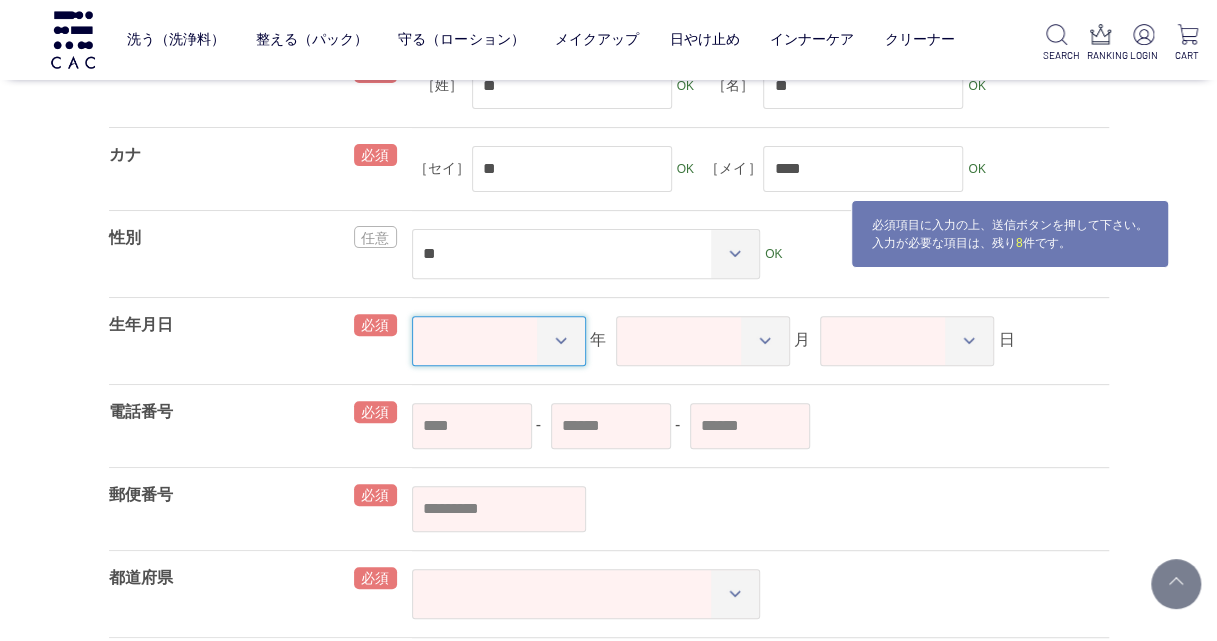 select on "****" 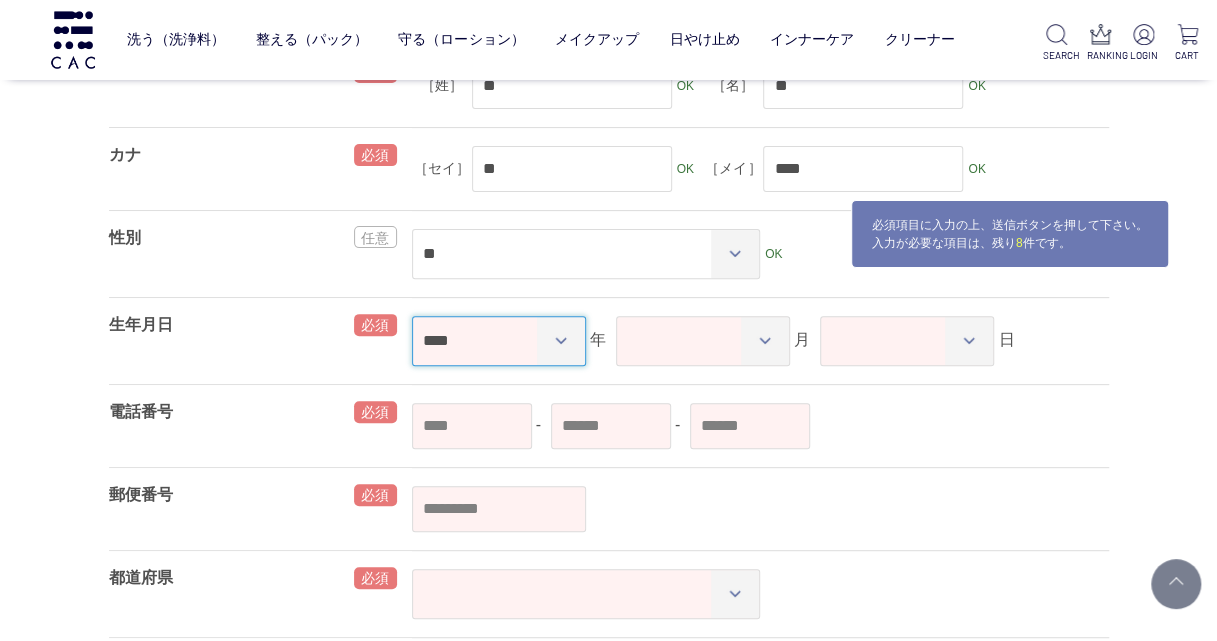 click on "**** **** **** **** **** **** **** **** **** **** **** **** **** **** **** **** **** **** **** **** **** **** **** **** **** **** **** **** **** **** **** **** **** **** **** **** **** **** **** **** **** **** **** **** **** **** **** **** **** **** **** **** **** **** **** **** **** **** **** **** **** **** **** **** **** **** **** **** **** **** **** **** **** **** **** **** **** **** **** **** **** **** **** **** **** **** **** **** **** **** **** **** **** **** **** **** **** **** **** **** **** **** **** **** **** **** **** **** **** **** **** **** **** **** ****" at bounding box center [499, 341] 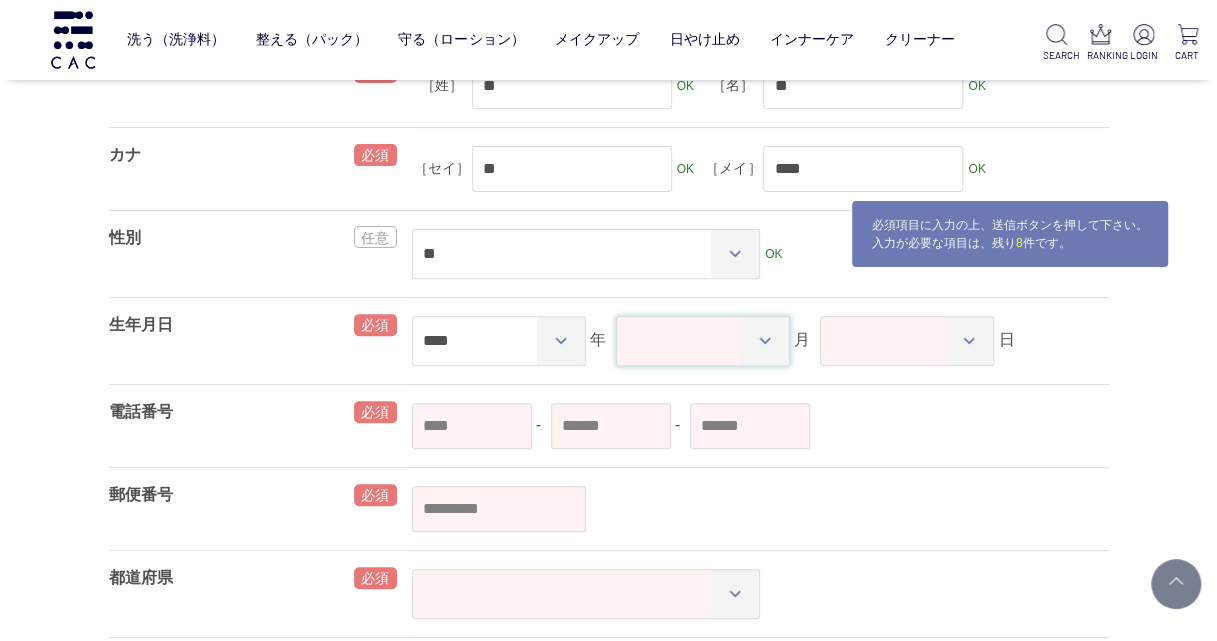 click on "** ** ** ** ** ** ** ** ** ** ** **" at bounding box center [703, 341] 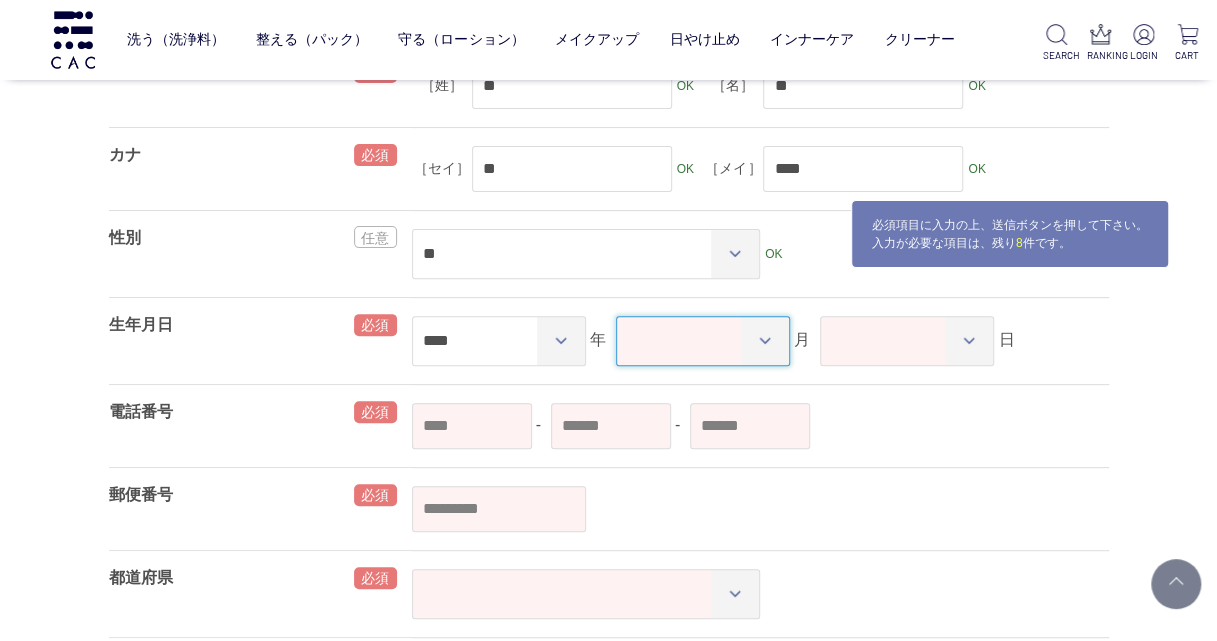 select on "**" 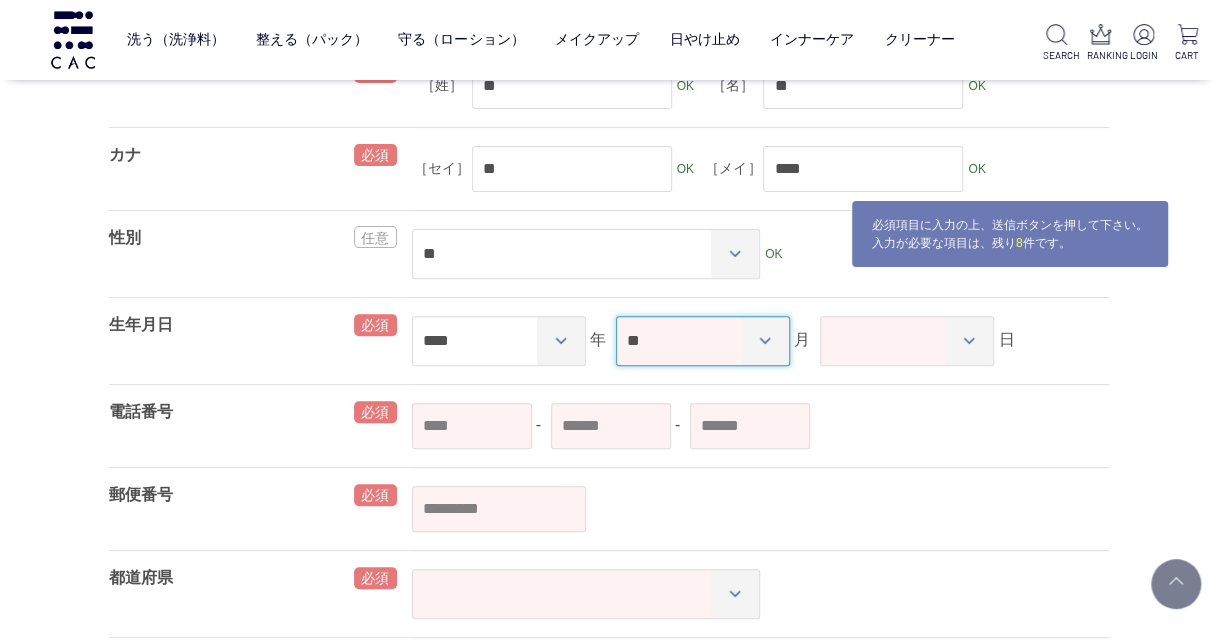 click on "** ** ** ** ** ** ** ** ** ** ** **" at bounding box center (703, 341) 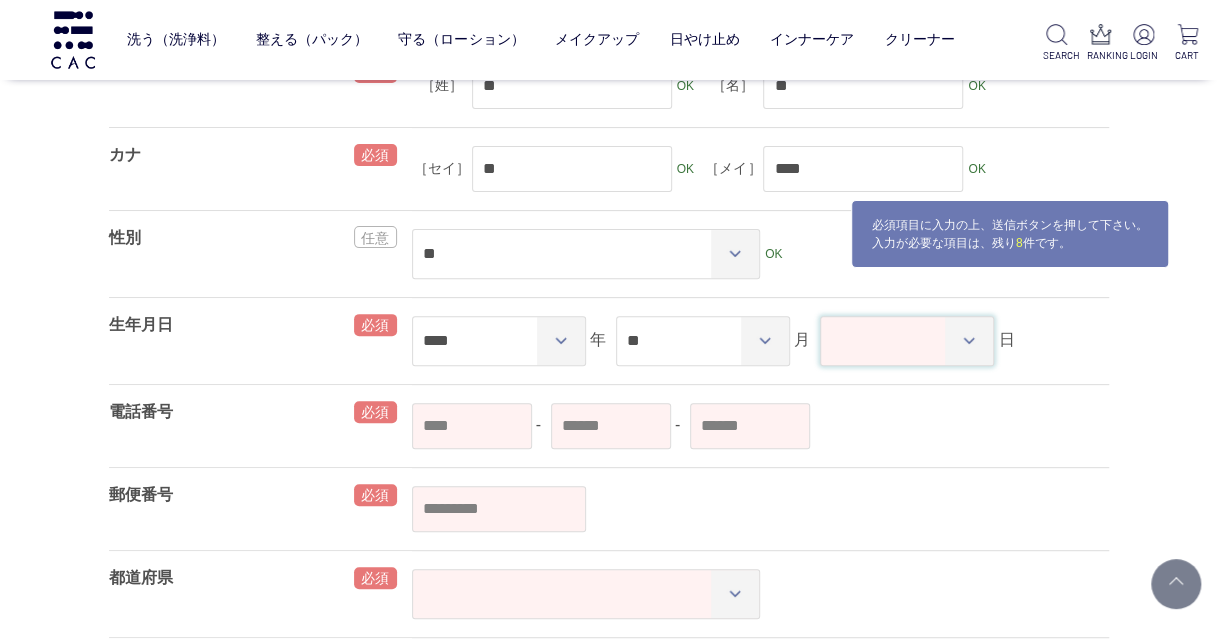 click on "** ** ** ** ** ** ** ** ** ** ** ** ** ** ** ** ** ** ** ** ** ** ** ** ** ** ** ** ** ** **" at bounding box center [907, 341] 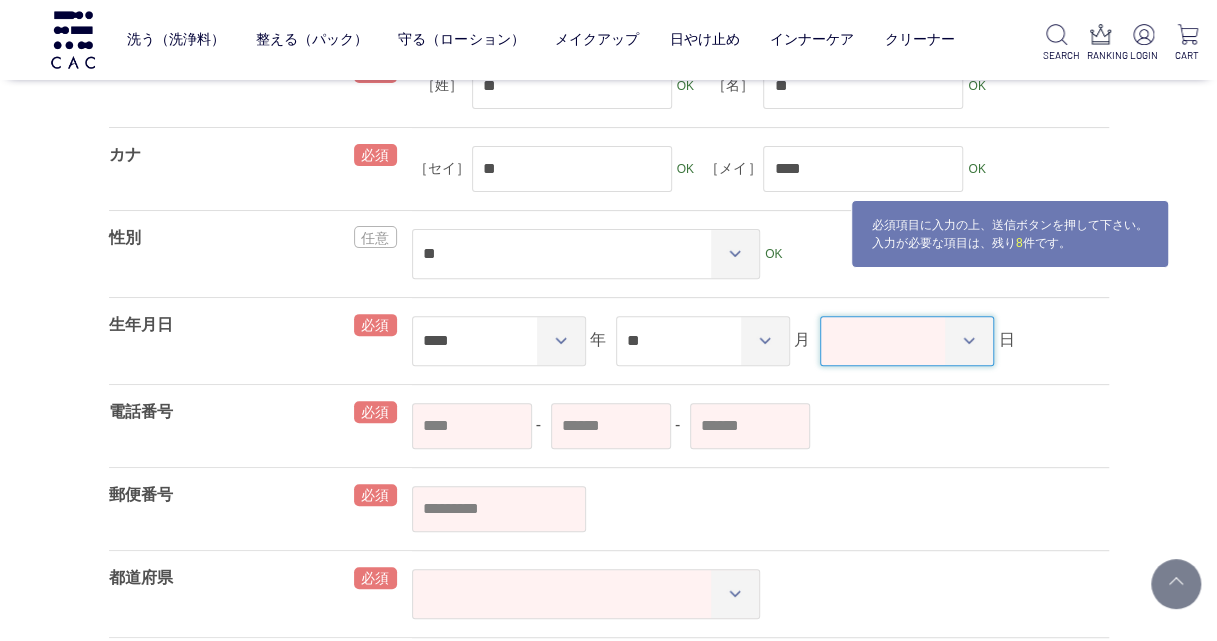 select on "**" 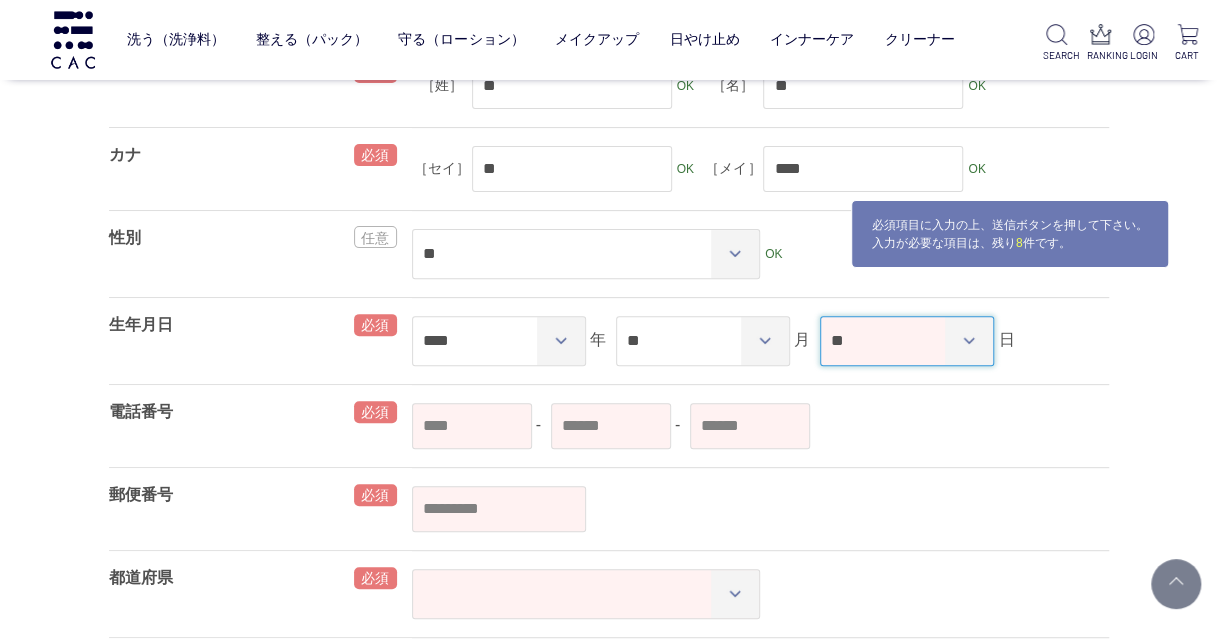 click on "** ** ** ** ** ** ** ** ** ** ** ** ** ** ** ** ** ** ** ** ** ** ** ** ** ** ** ** ** ** **" at bounding box center (907, 341) 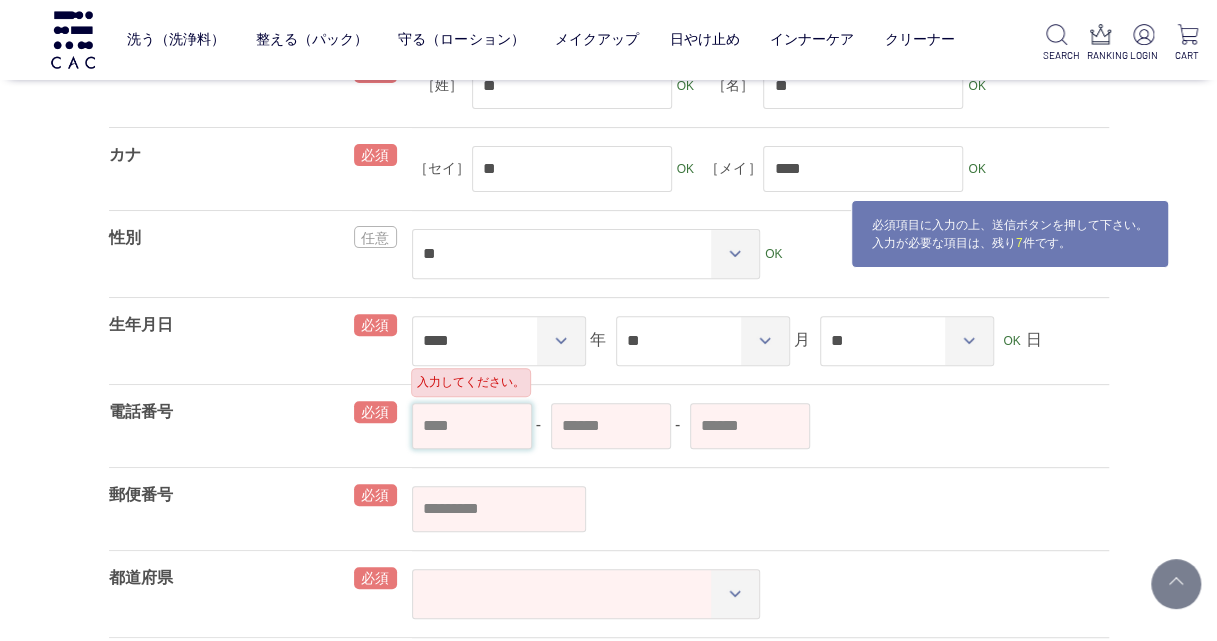 click at bounding box center [472, 426] 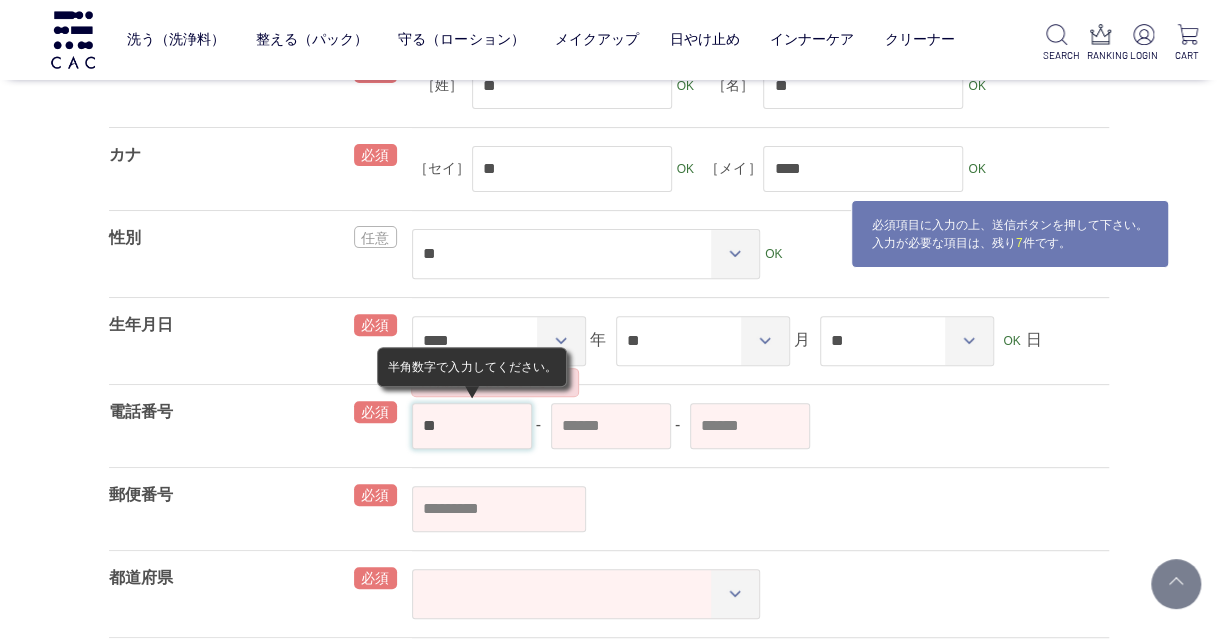type on "*" 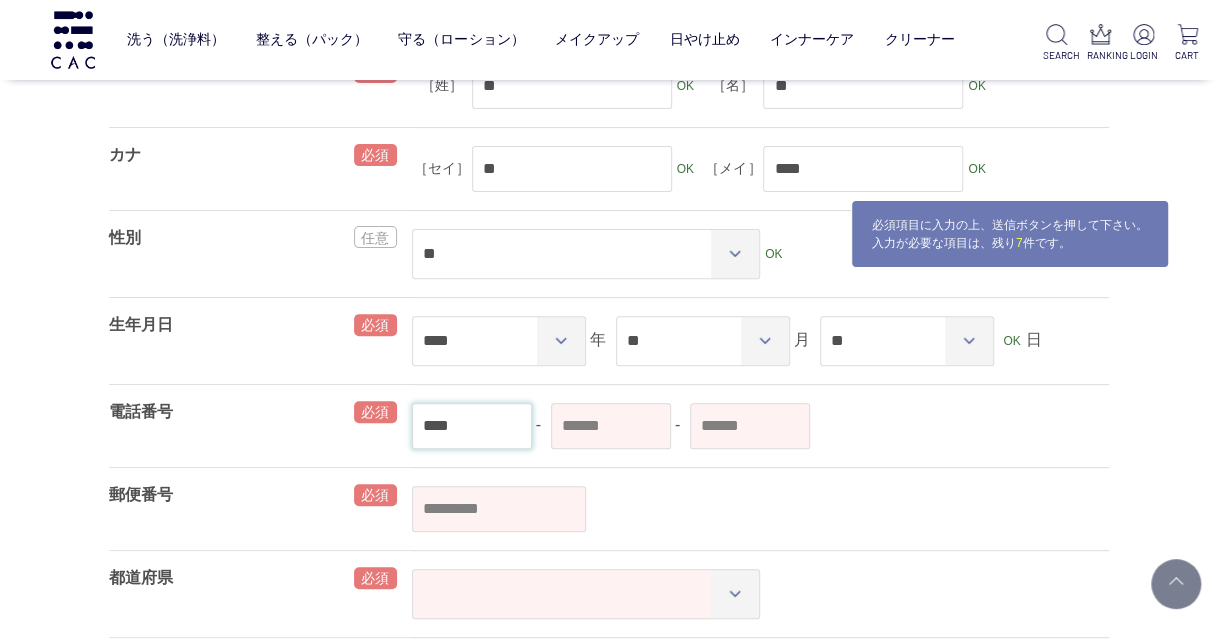 type on "****" 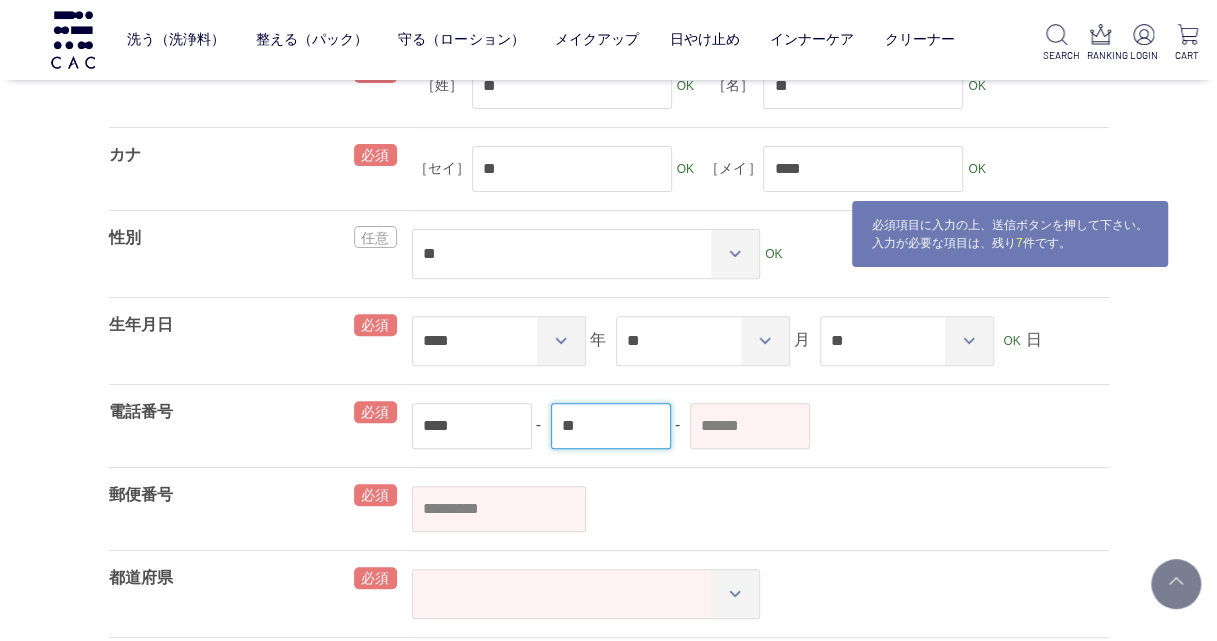 type on "**" 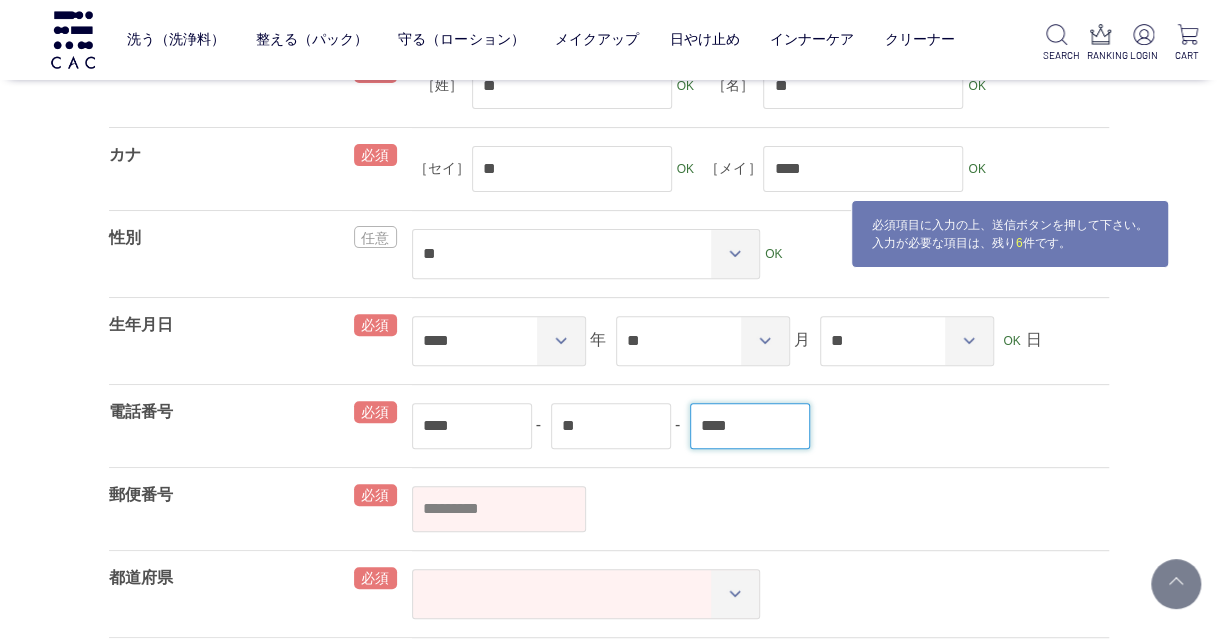 type on "****" 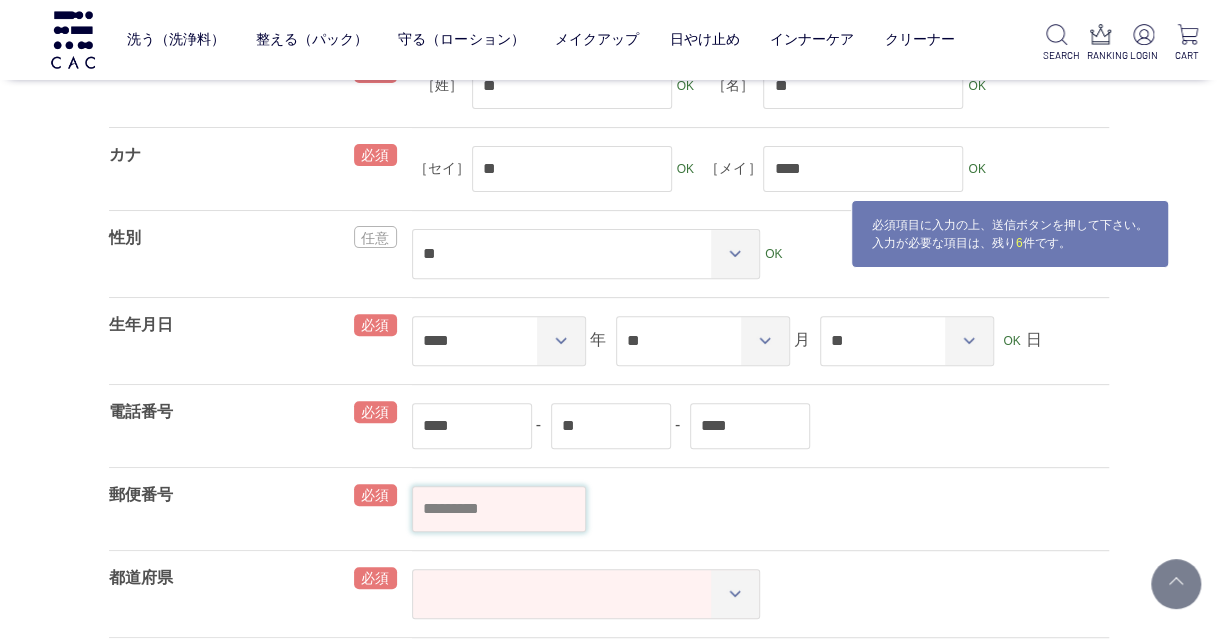 click at bounding box center [499, 509] 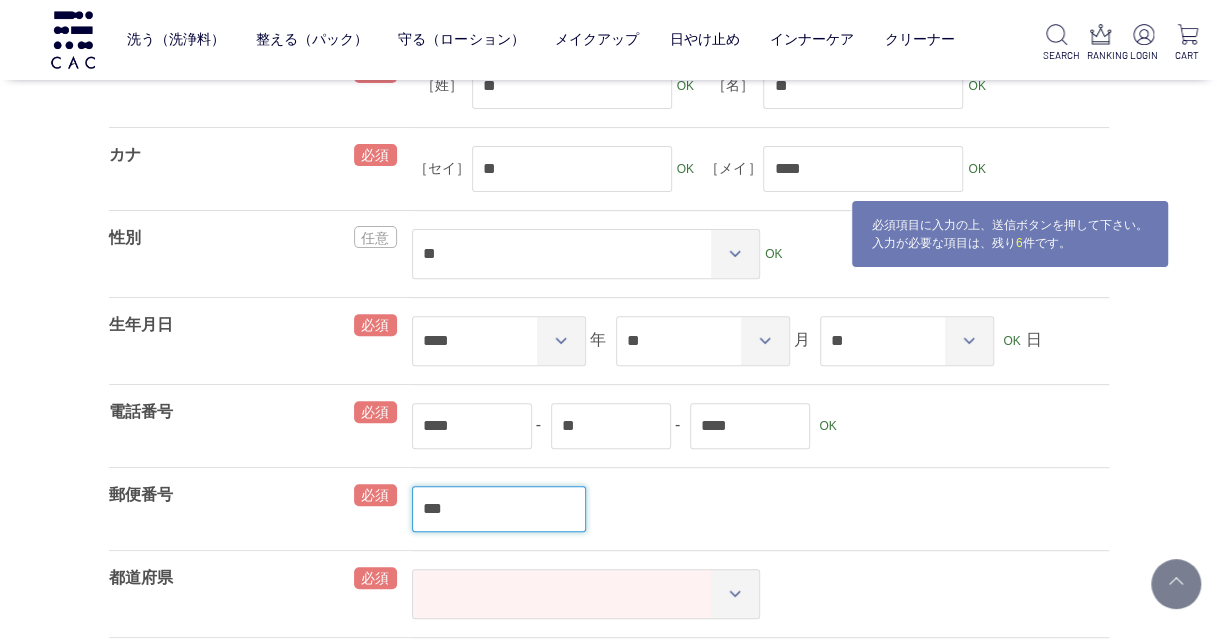 type on "****" 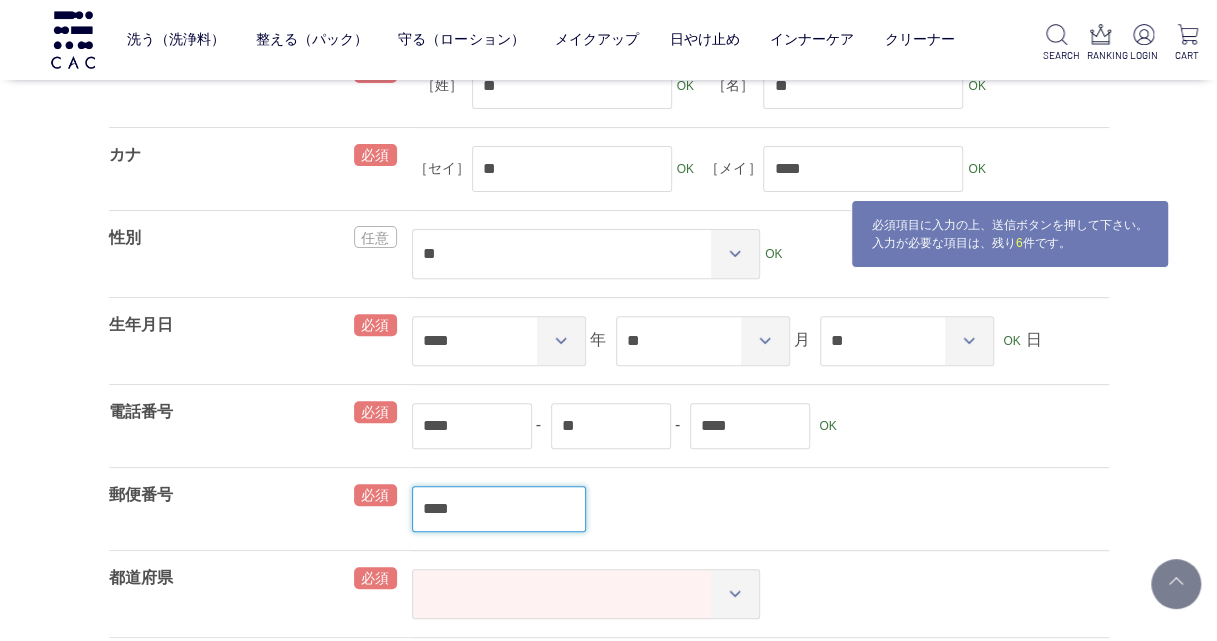select on "***" 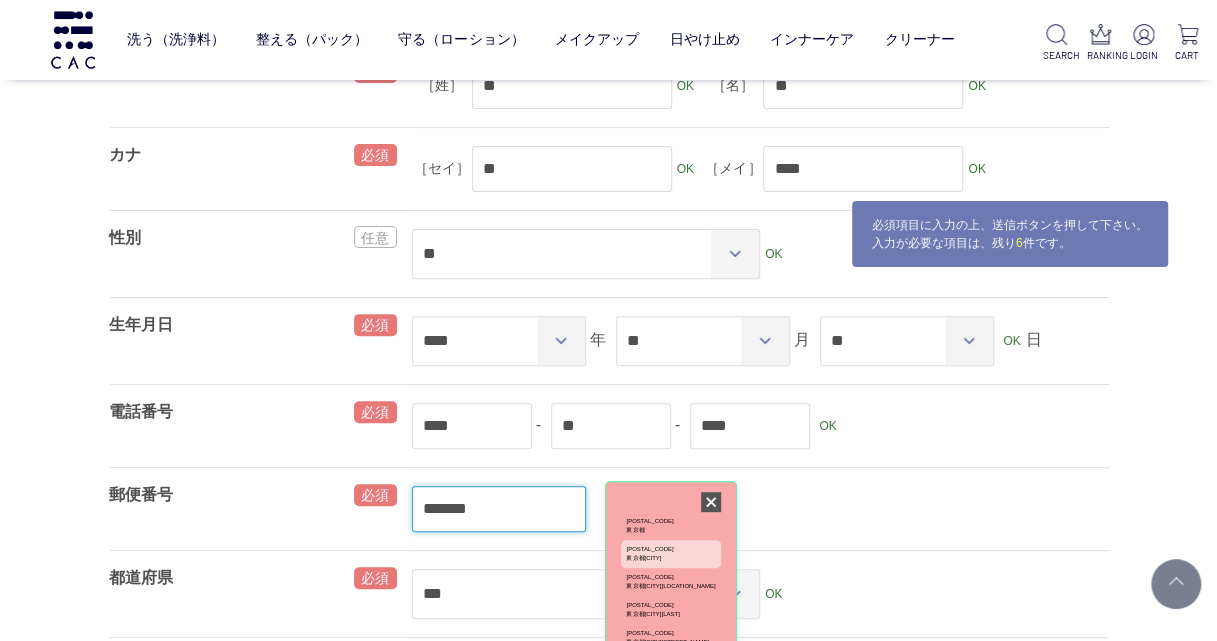 type on "*******" 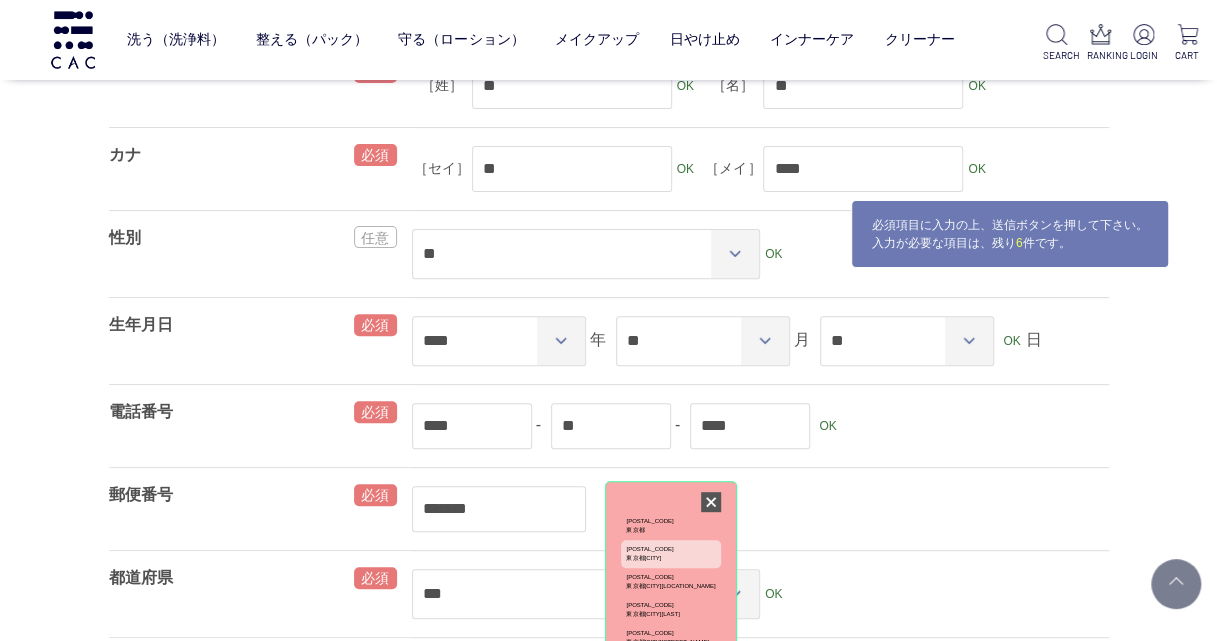 type on "***" 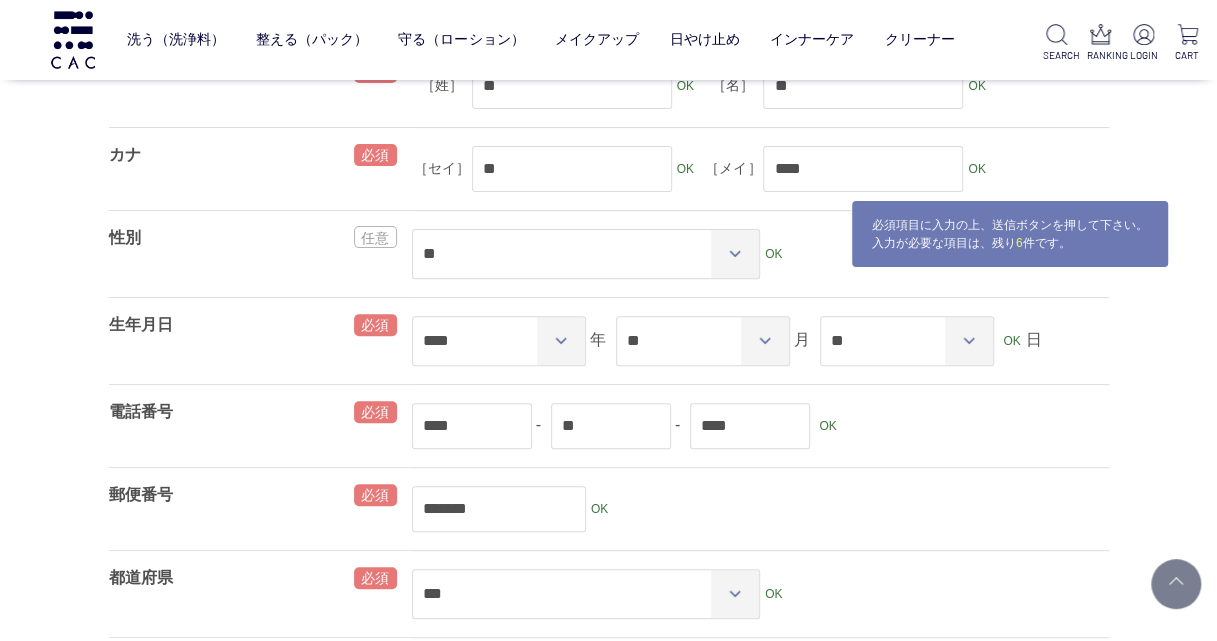 scroll, scrollTop: 659, scrollLeft: 0, axis: vertical 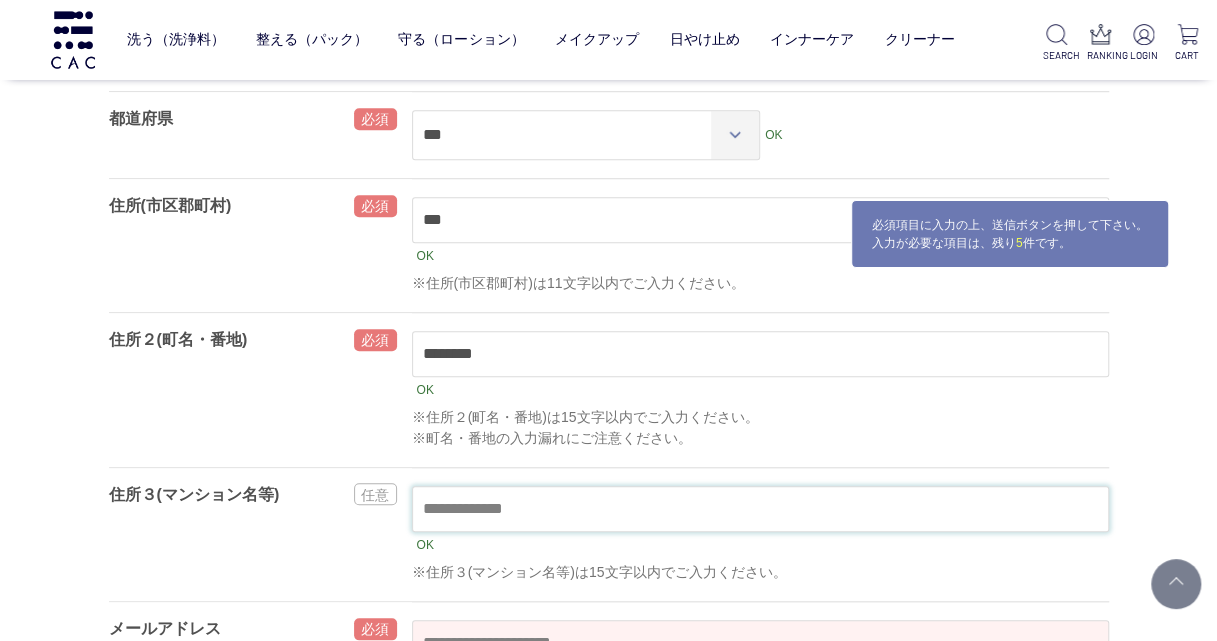 type on "********" 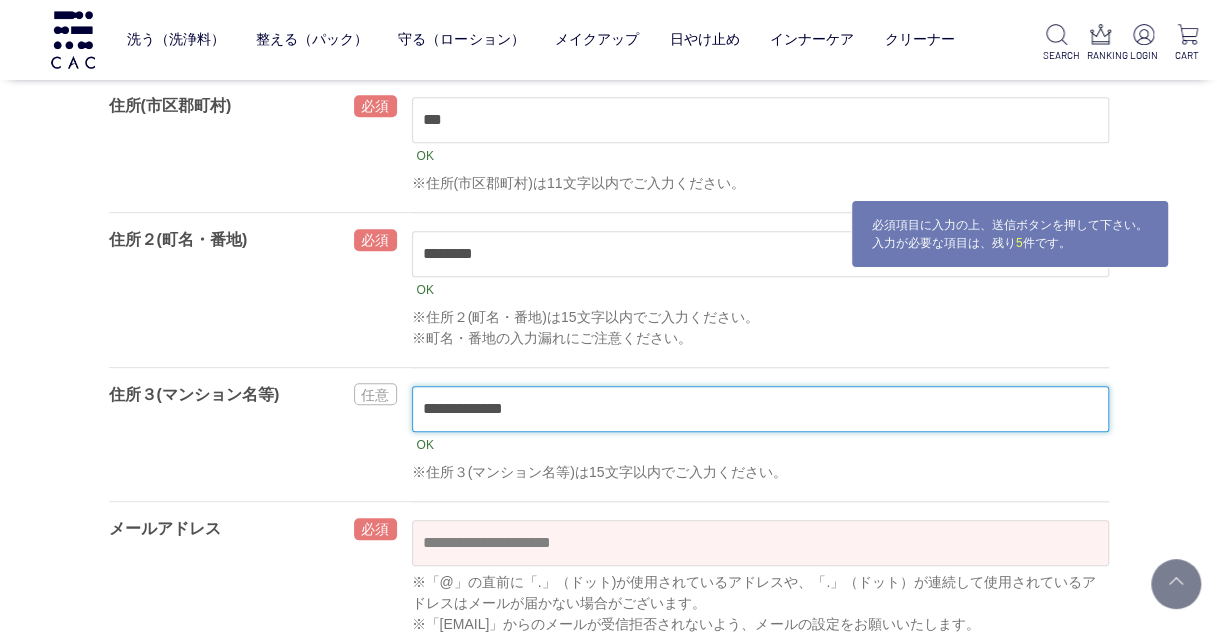 scroll, scrollTop: 859, scrollLeft: 0, axis: vertical 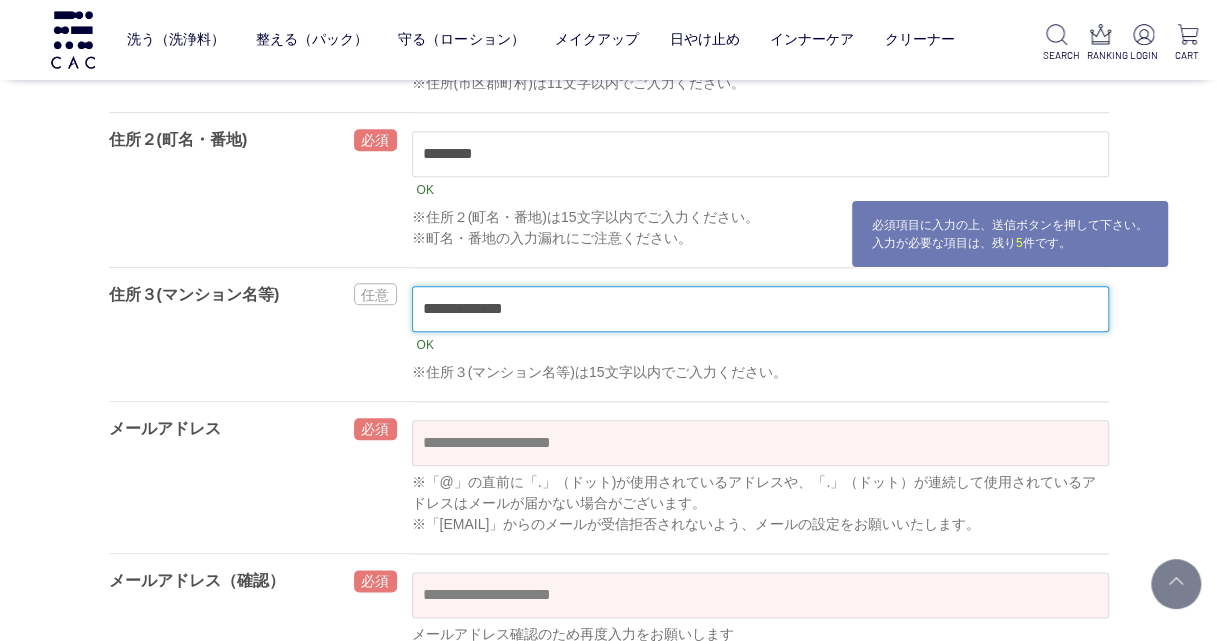type on "**********" 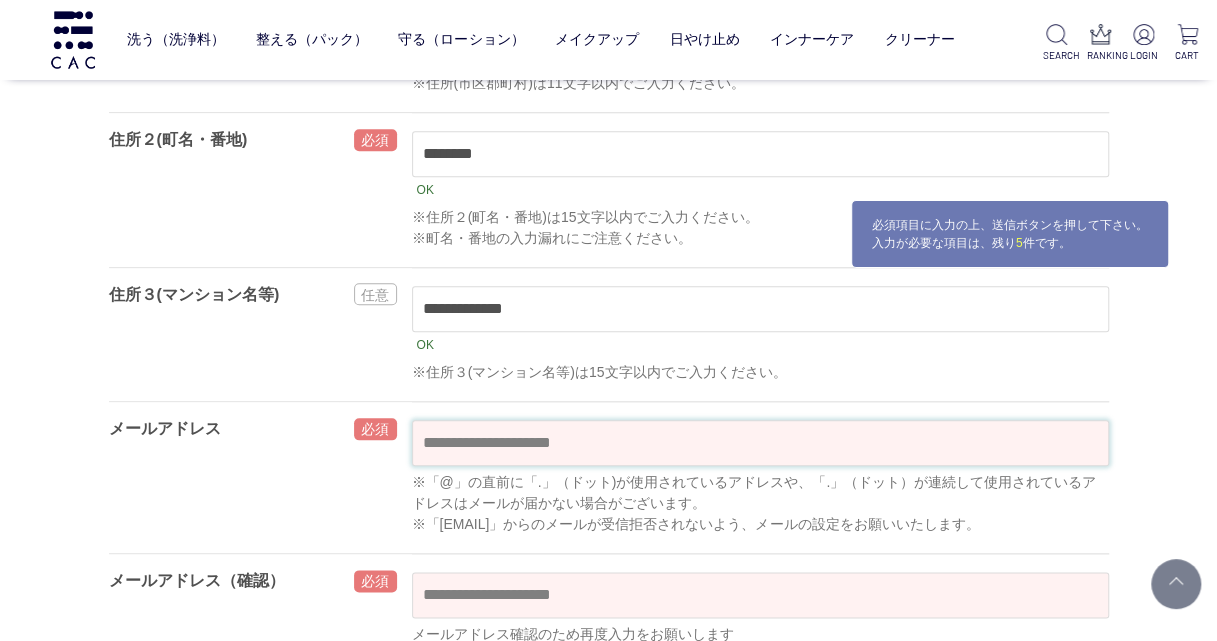 click at bounding box center (760, 443) 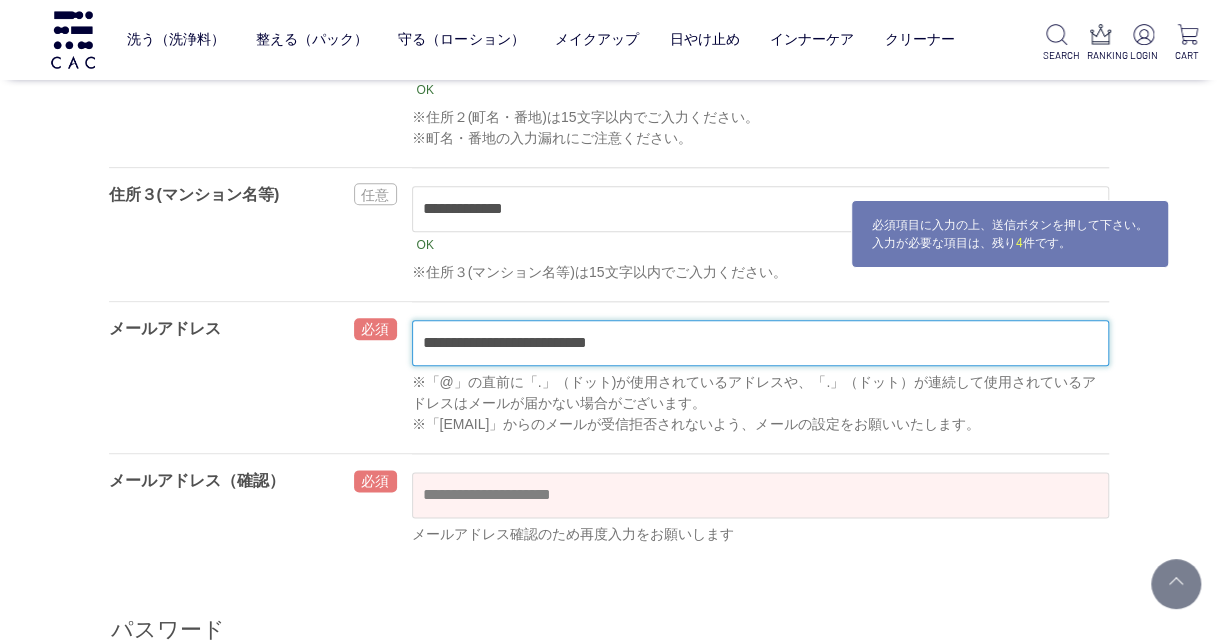 scroll, scrollTop: 1059, scrollLeft: 0, axis: vertical 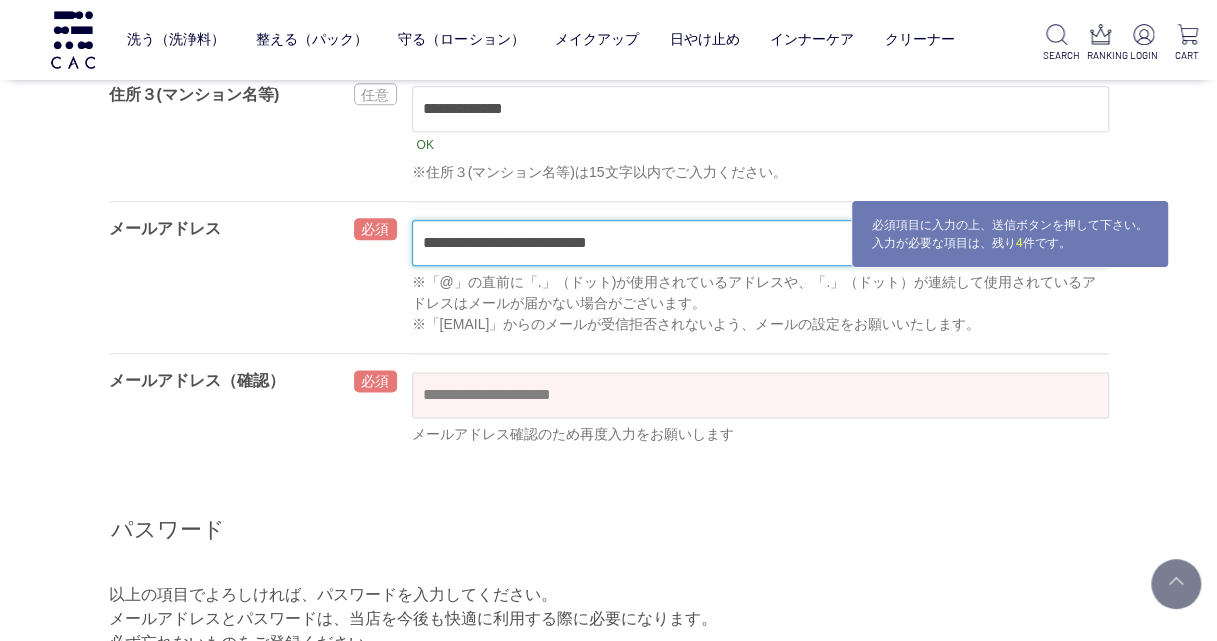 type on "**********" 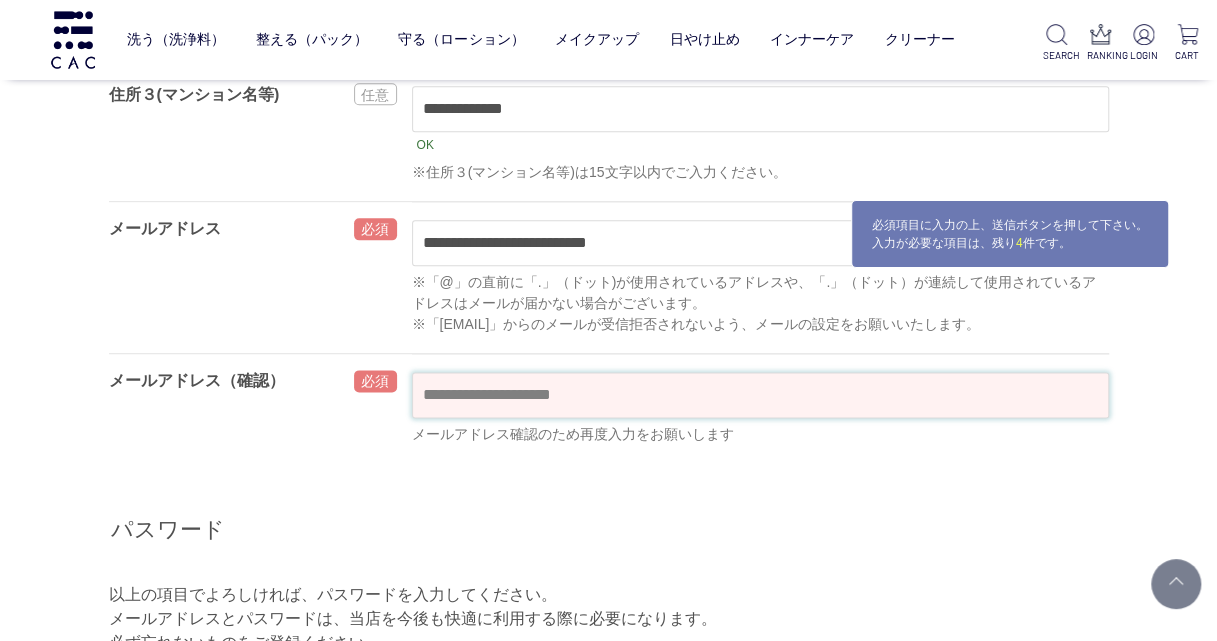 click on "洗う（洗浄料）
液体洗浄料
パウダー洗浄料
泡洗顔料
グッズ
整える（パック）
フェイスパック
ヘアパック
守る（ローション）
保湿化粧水
柔軟化粧水
美容液
ジェル
メイクアップ
ベース
アイ
フェイスカラー
リップ
日やけ止め
インナーケア
クリーナー
SEARCH
RANKING
LOGIN
CART
会員登録
** OK" at bounding box center [608, 1462] 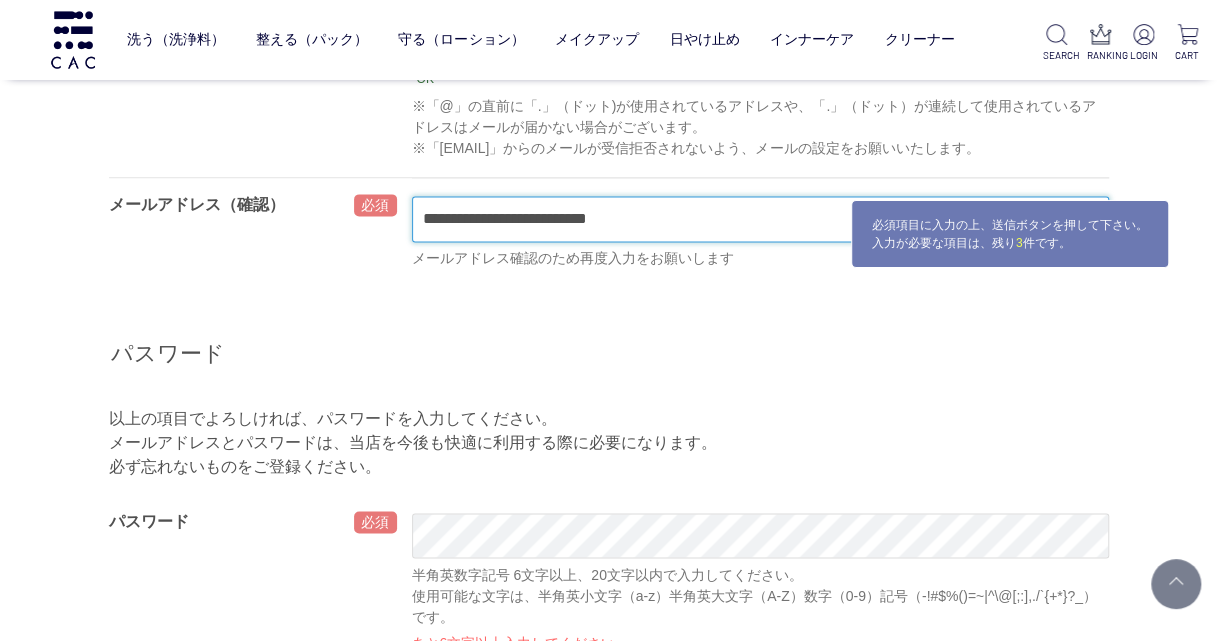 scroll, scrollTop: 1359, scrollLeft: 0, axis: vertical 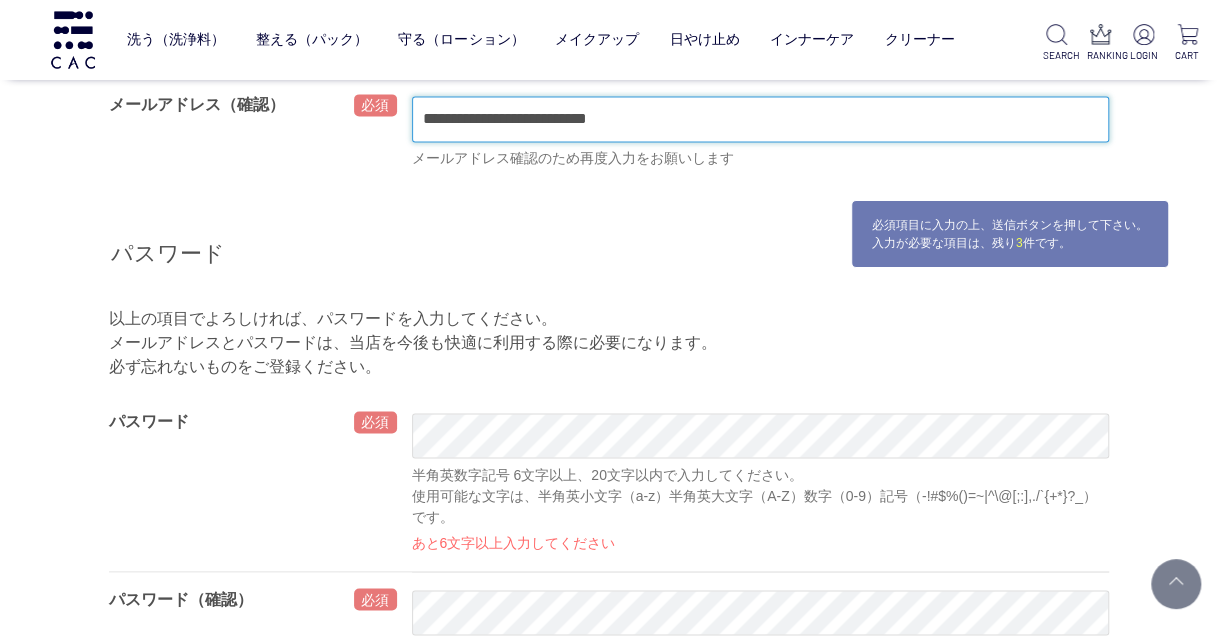 type on "**********" 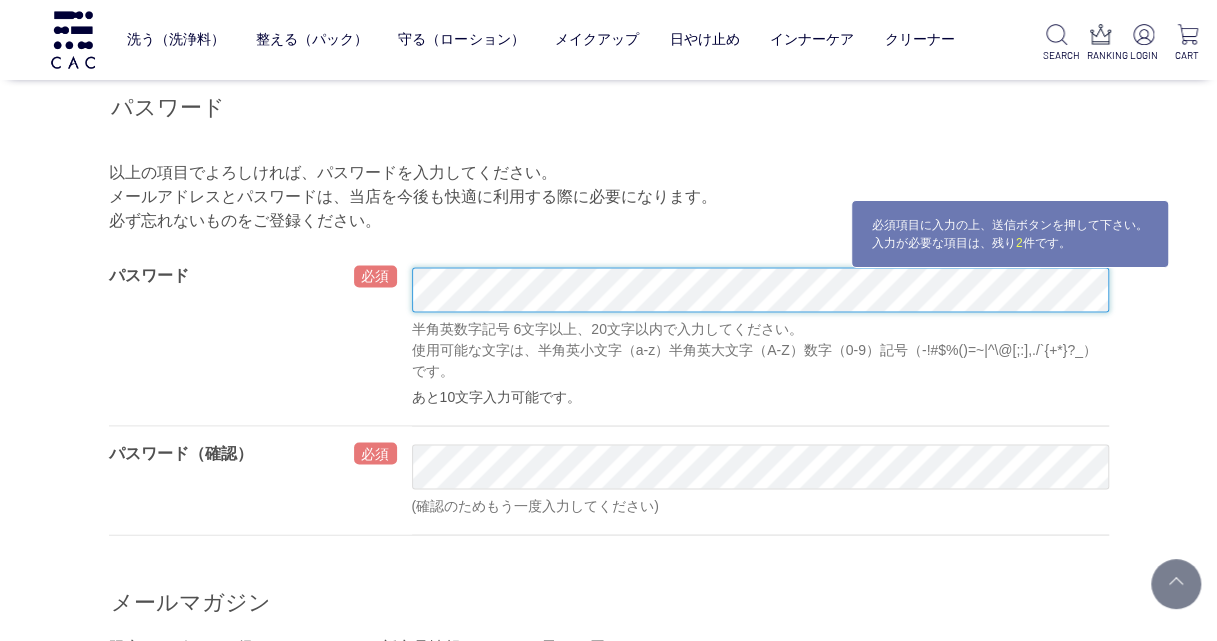 scroll, scrollTop: 1559, scrollLeft: 0, axis: vertical 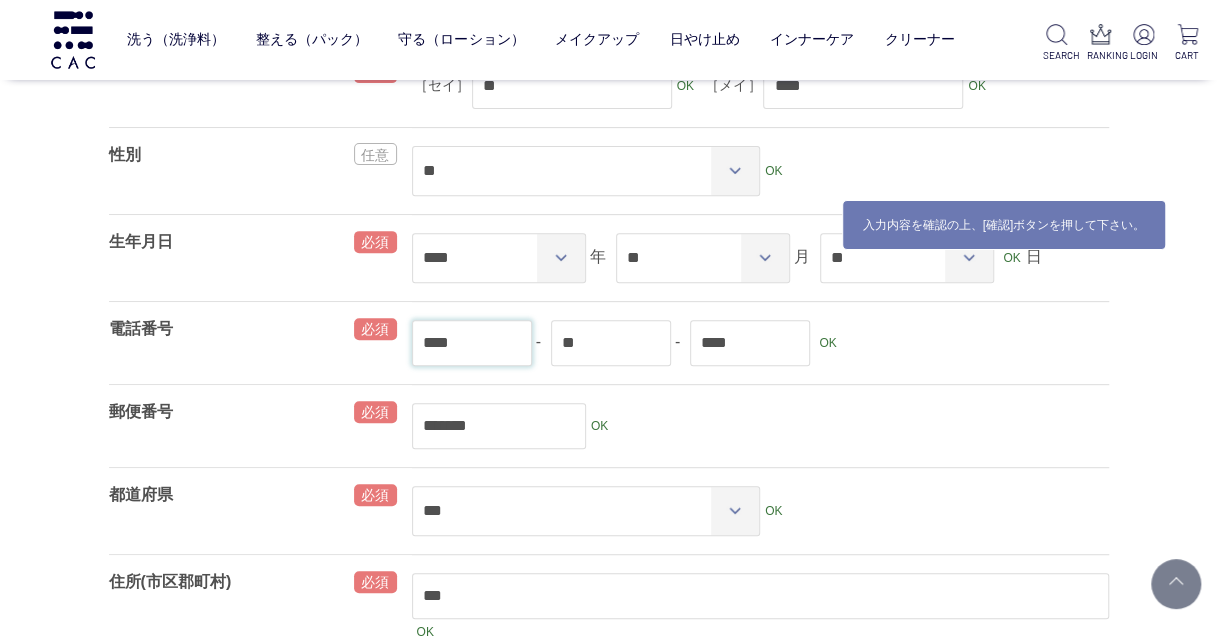 click on "****" at bounding box center (472, 343) 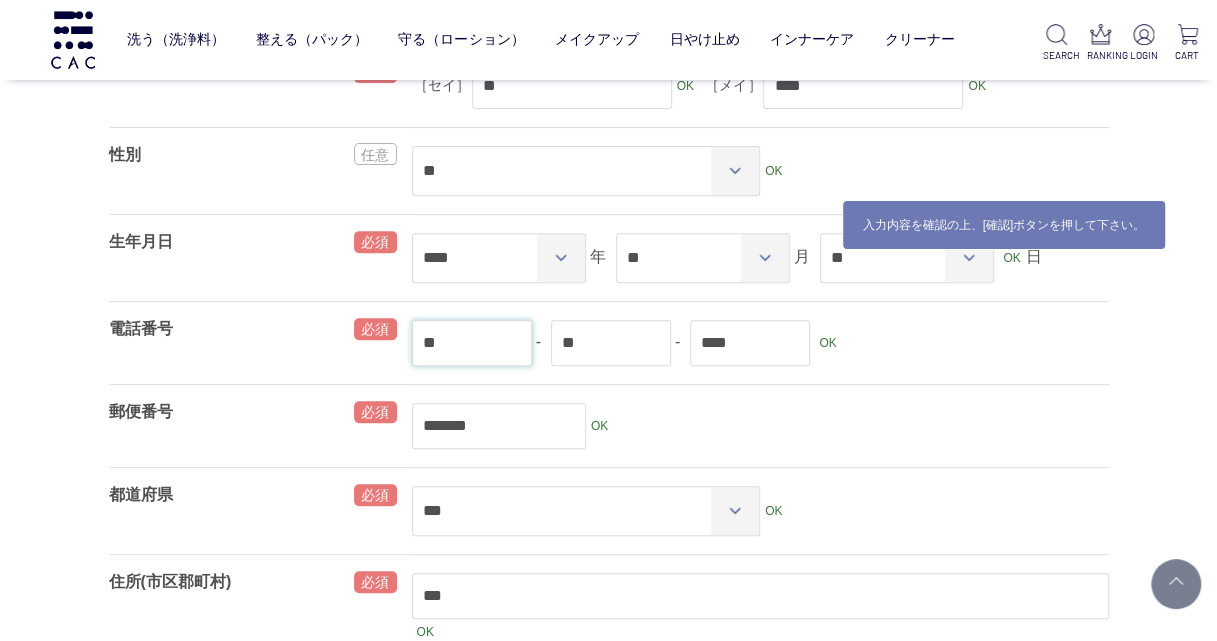 type on "*" 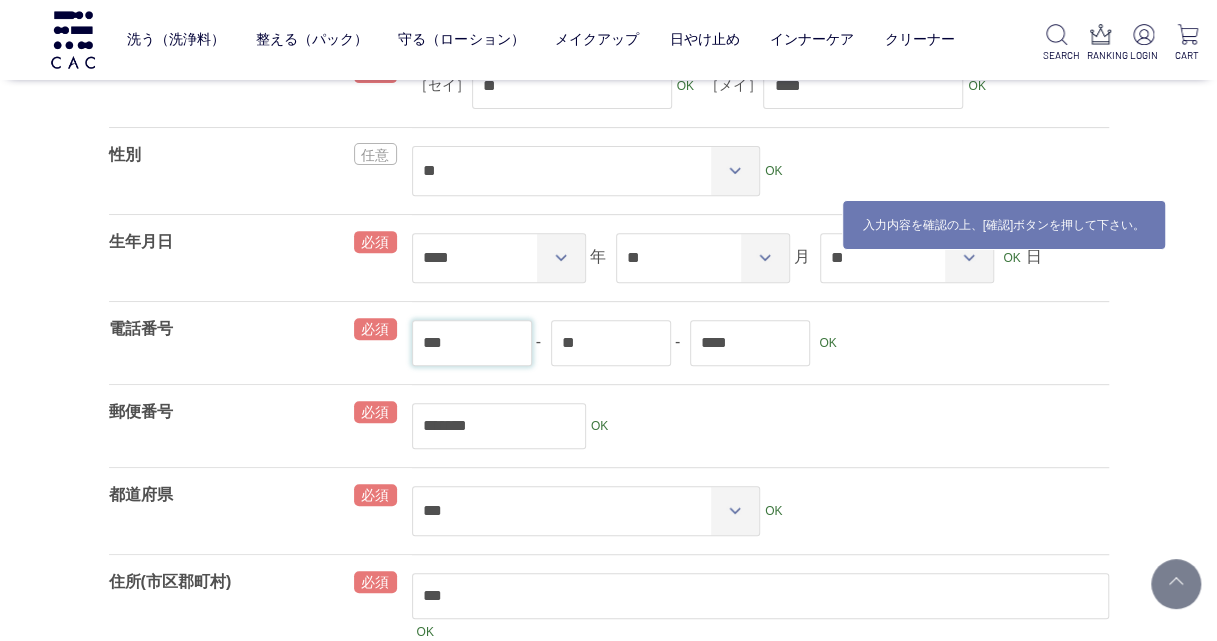type on "***" 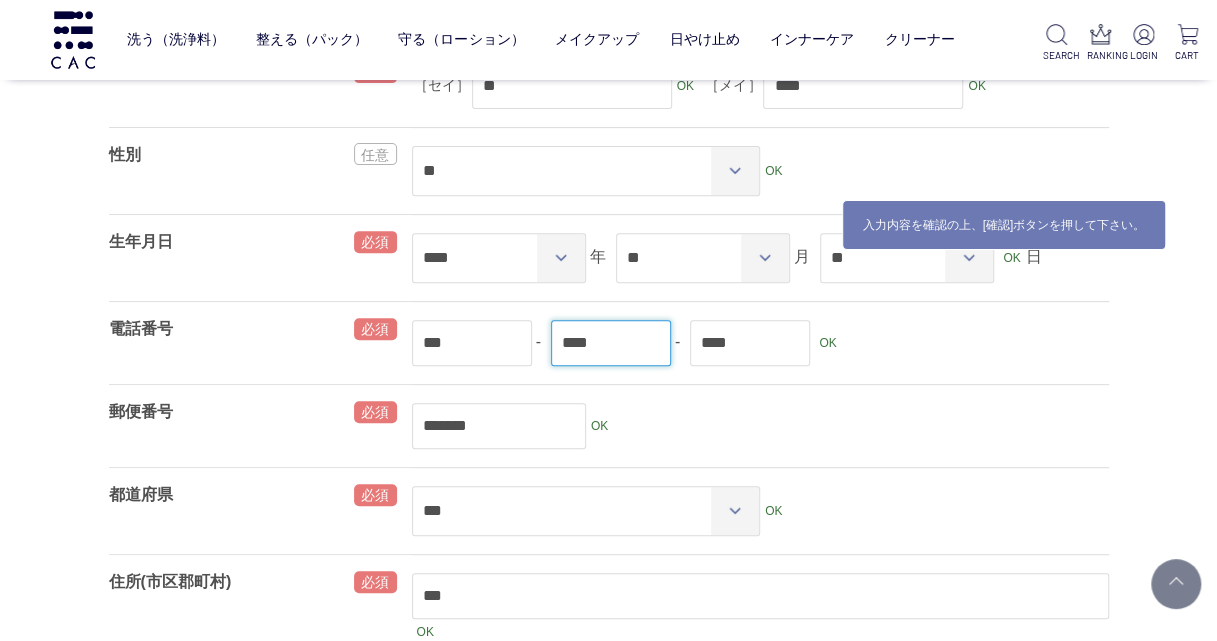 type on "****" 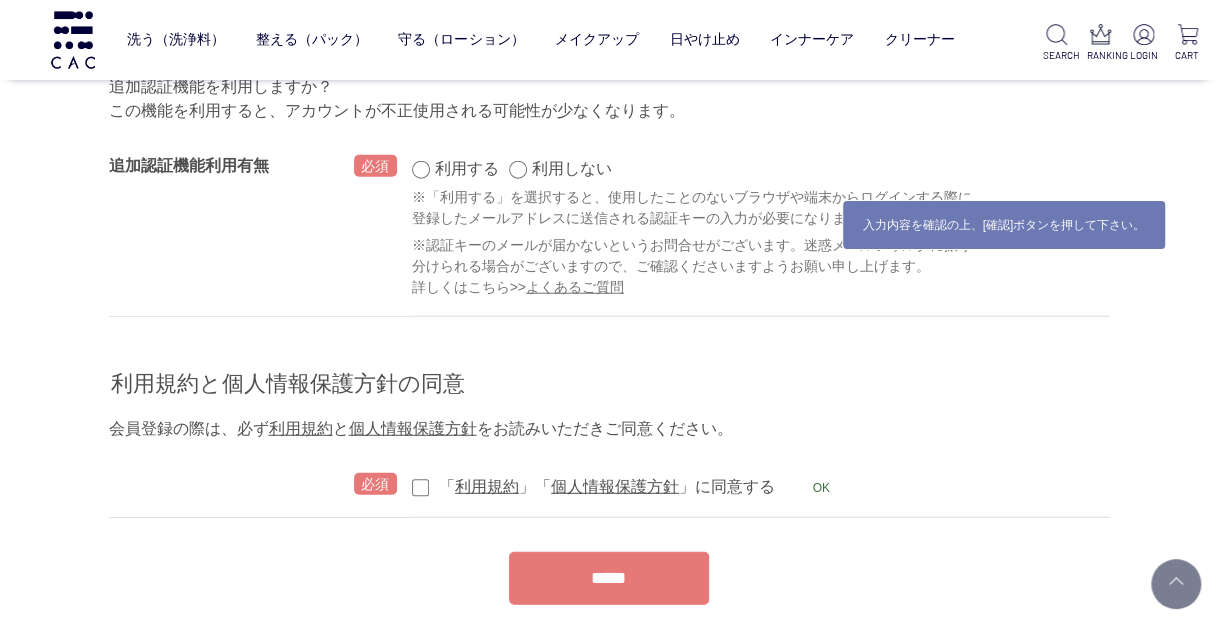 scroll, scrollTop: 2383, scrollLeft: 0, axis: vertical 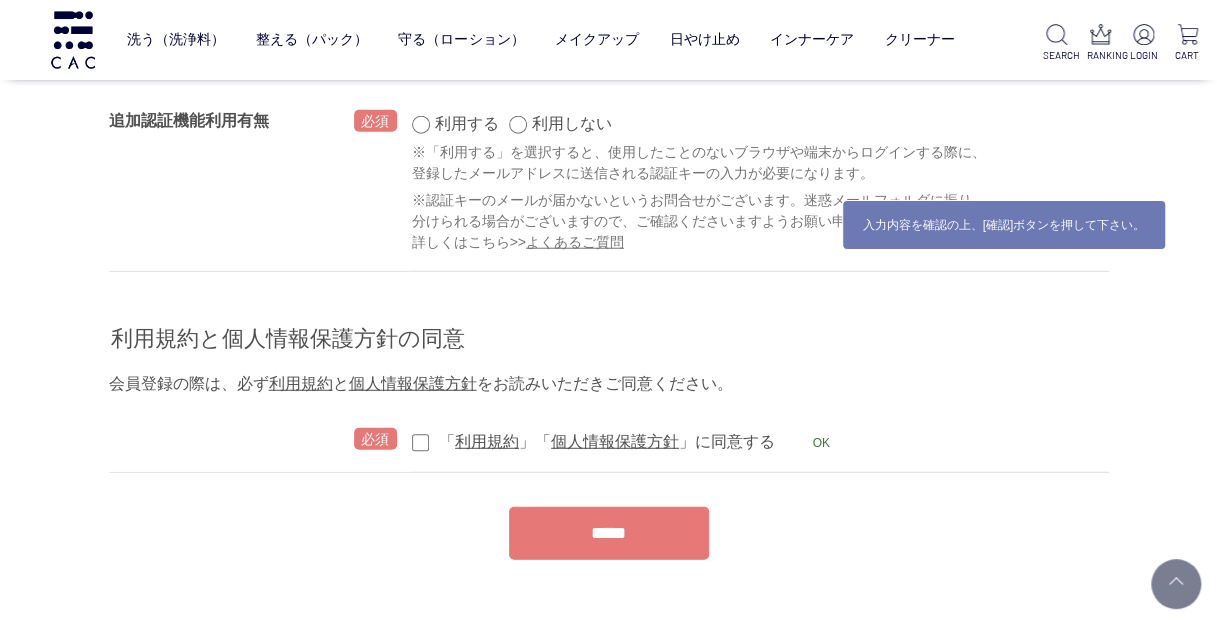type on "****" 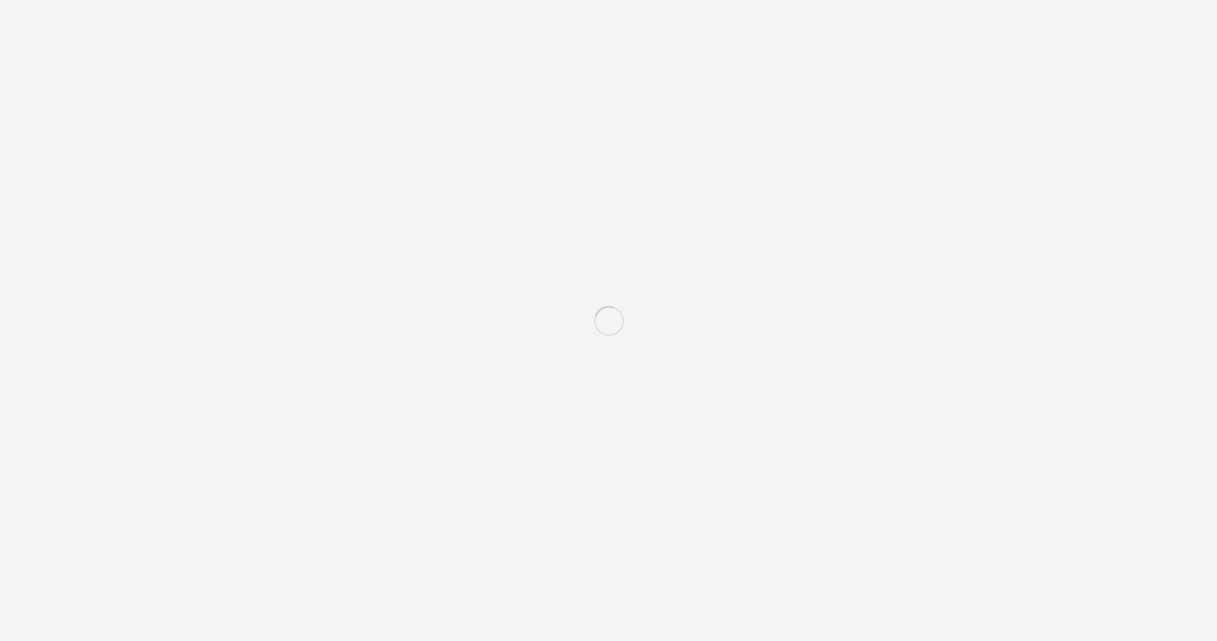 scroll, scrollTop: 0, scrollLeft: 0, axis: both 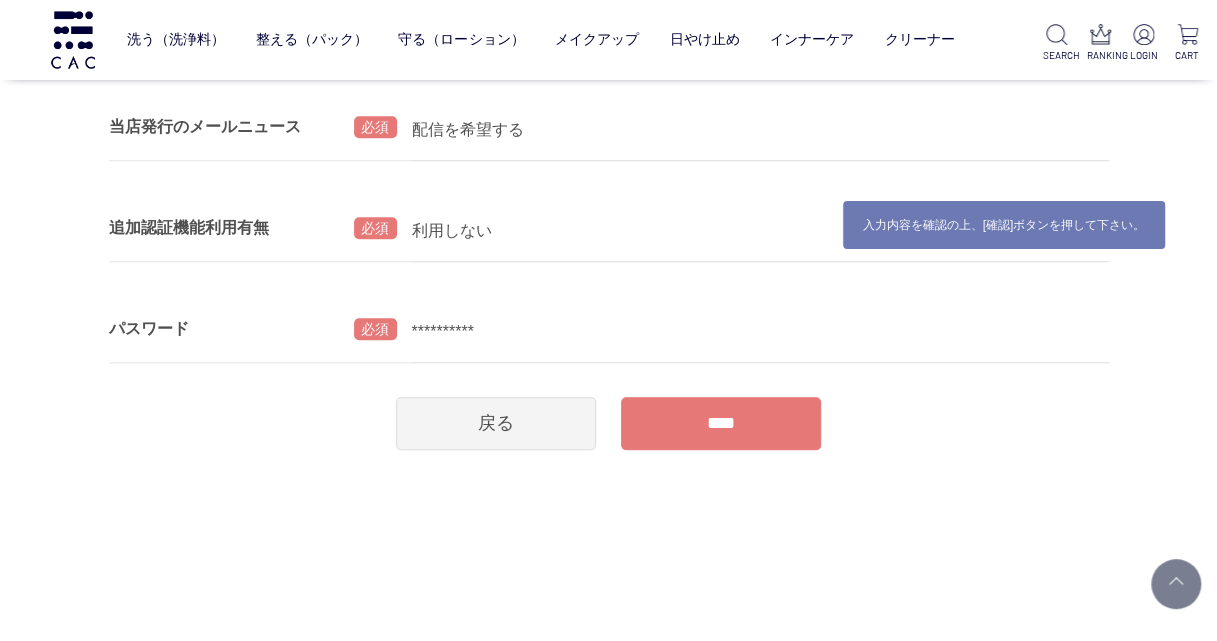 click on "****" at bounding box center [721, 423] 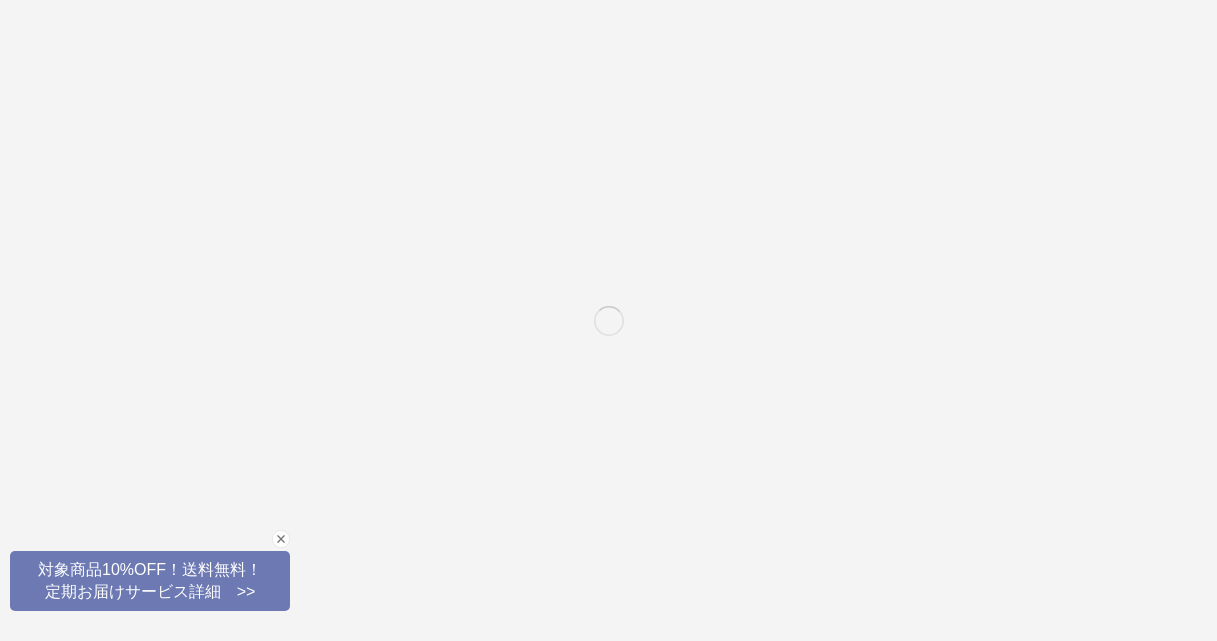 scroll, scrollTop: 0, scrollLeft: 0, axis: both 